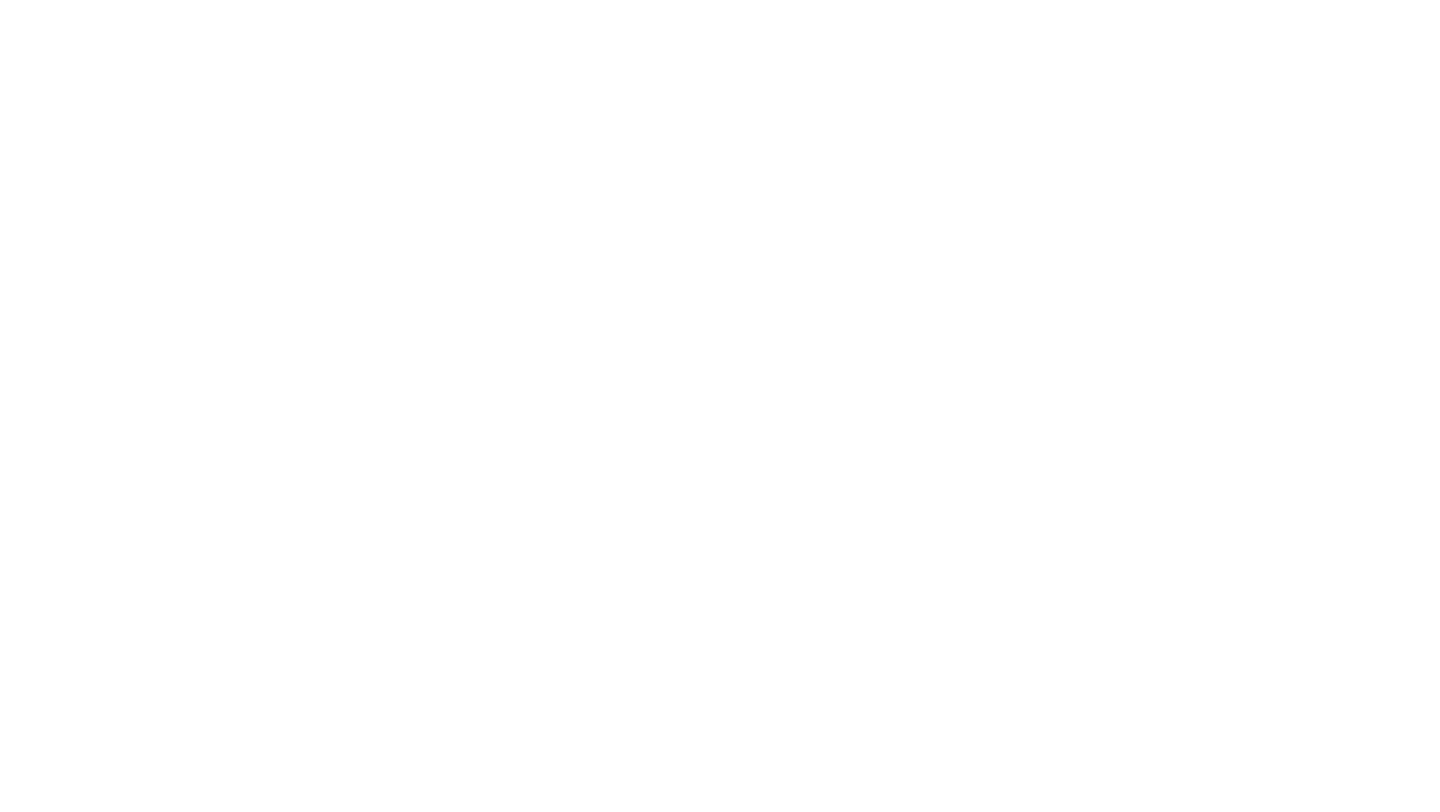 scroll, scrollTop: 0, scrollLeft: 0, axis: both 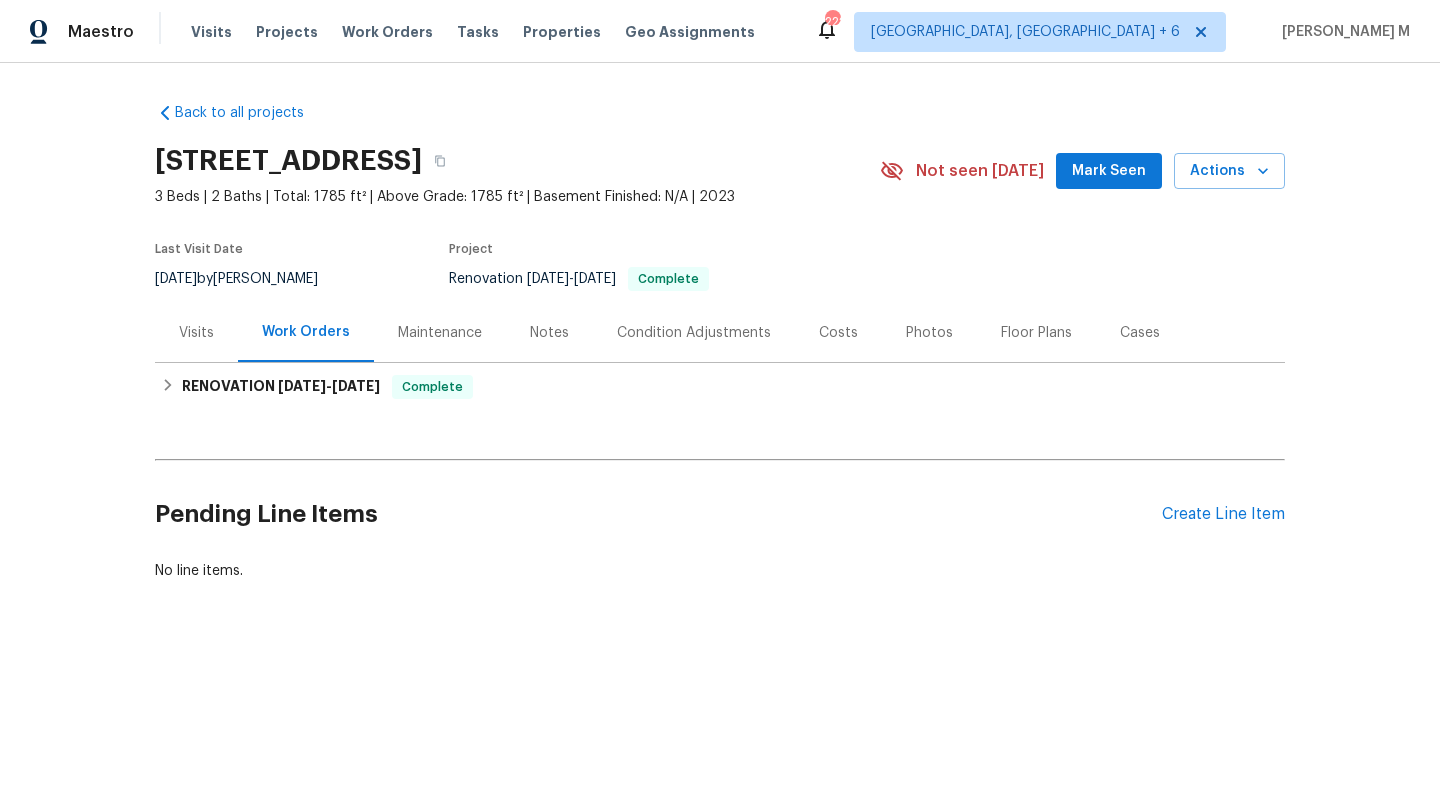 click on "Cases" at bounding box center [1140, 332] 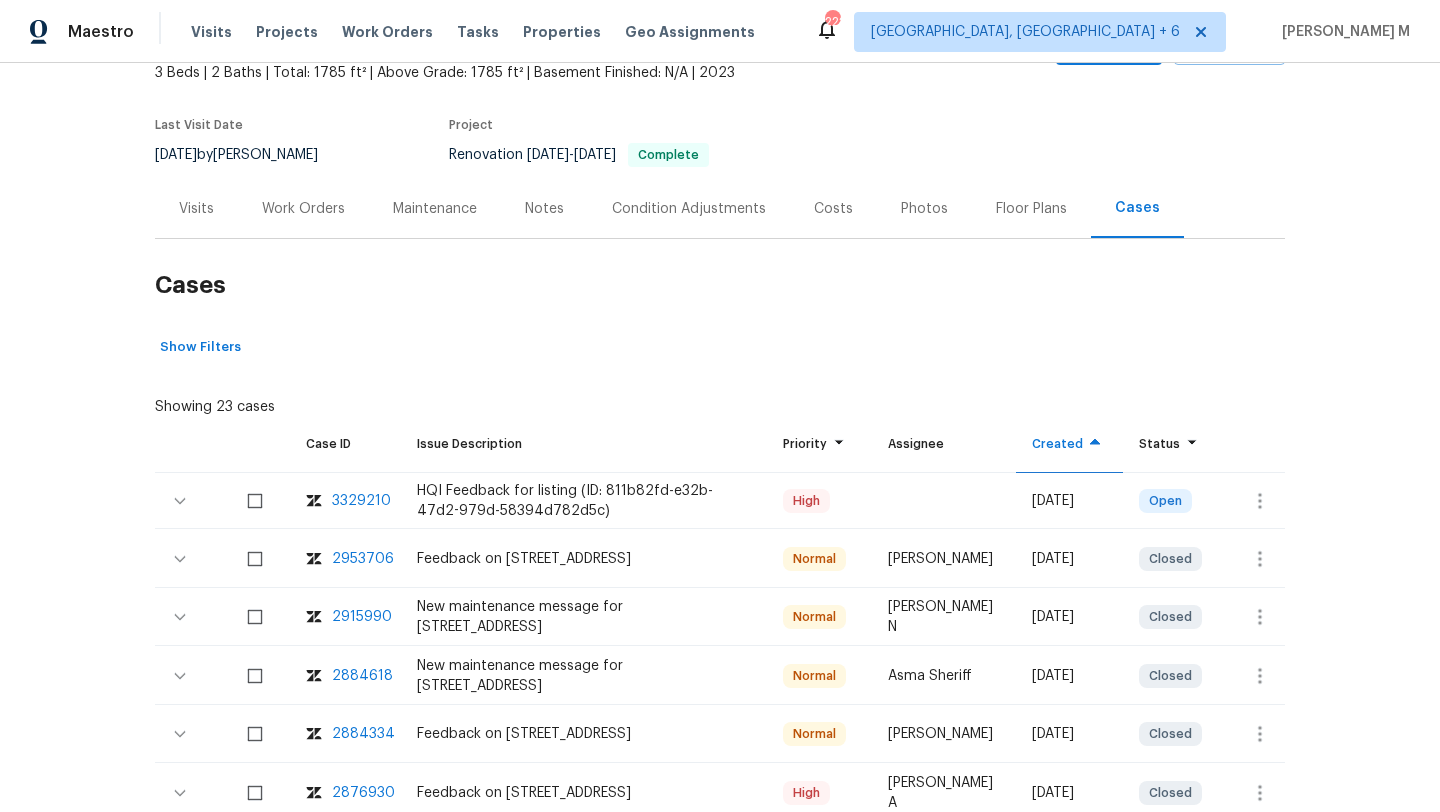 scroll, scrollTop: 123, scrollLeft: 0, axis: vertical 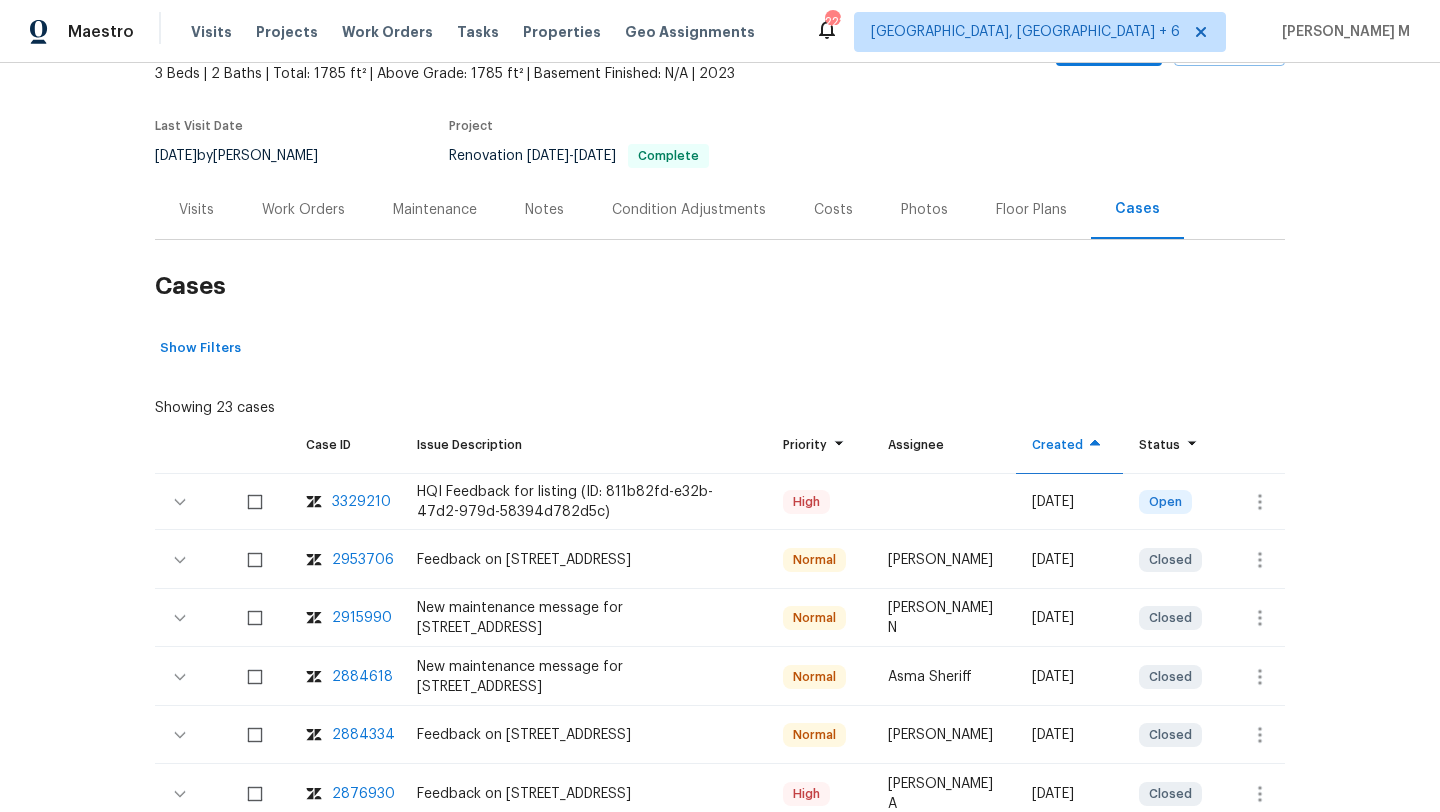click on "3329210" at bounding box center [361, 502] 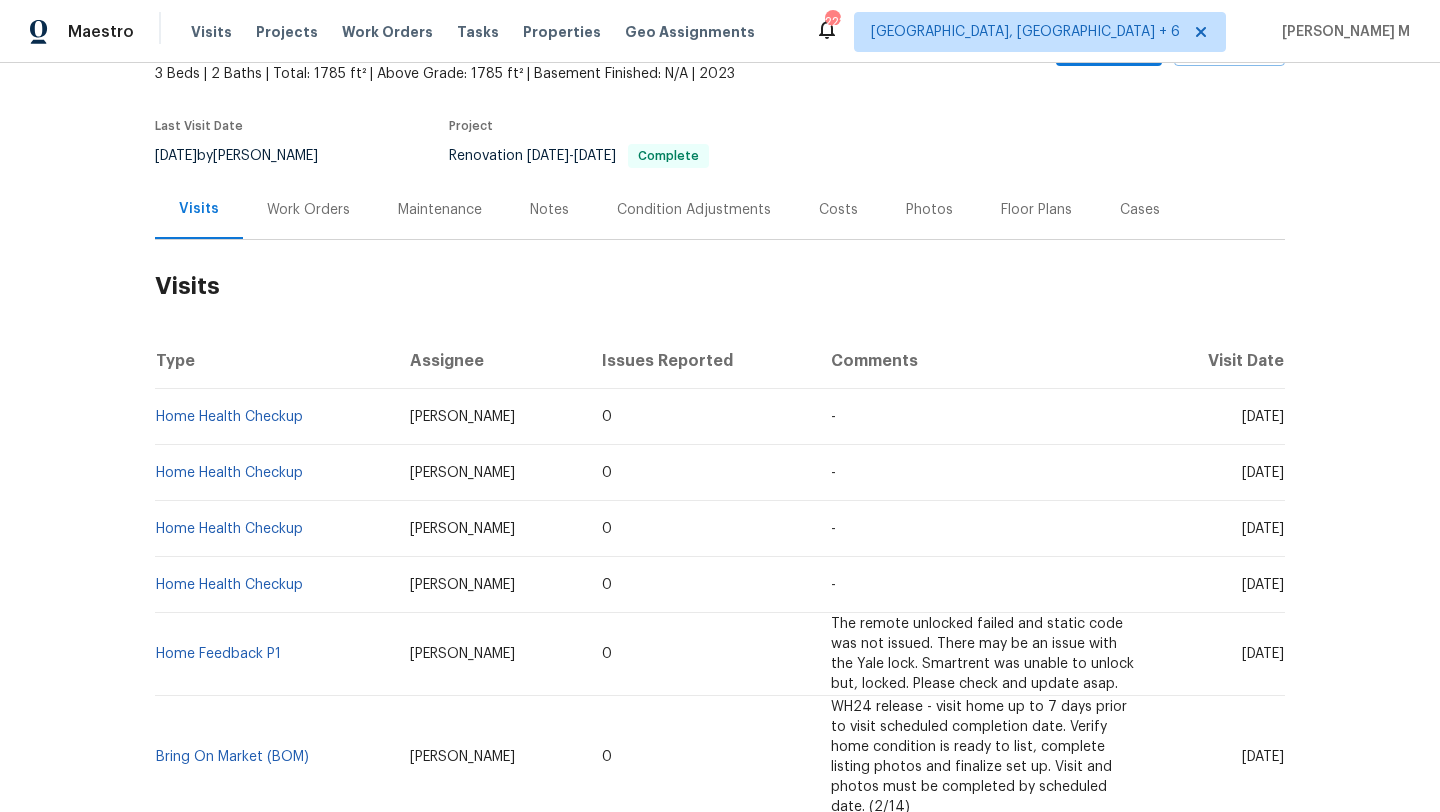 click on "Work Orders" at bounding box center [308, 209] 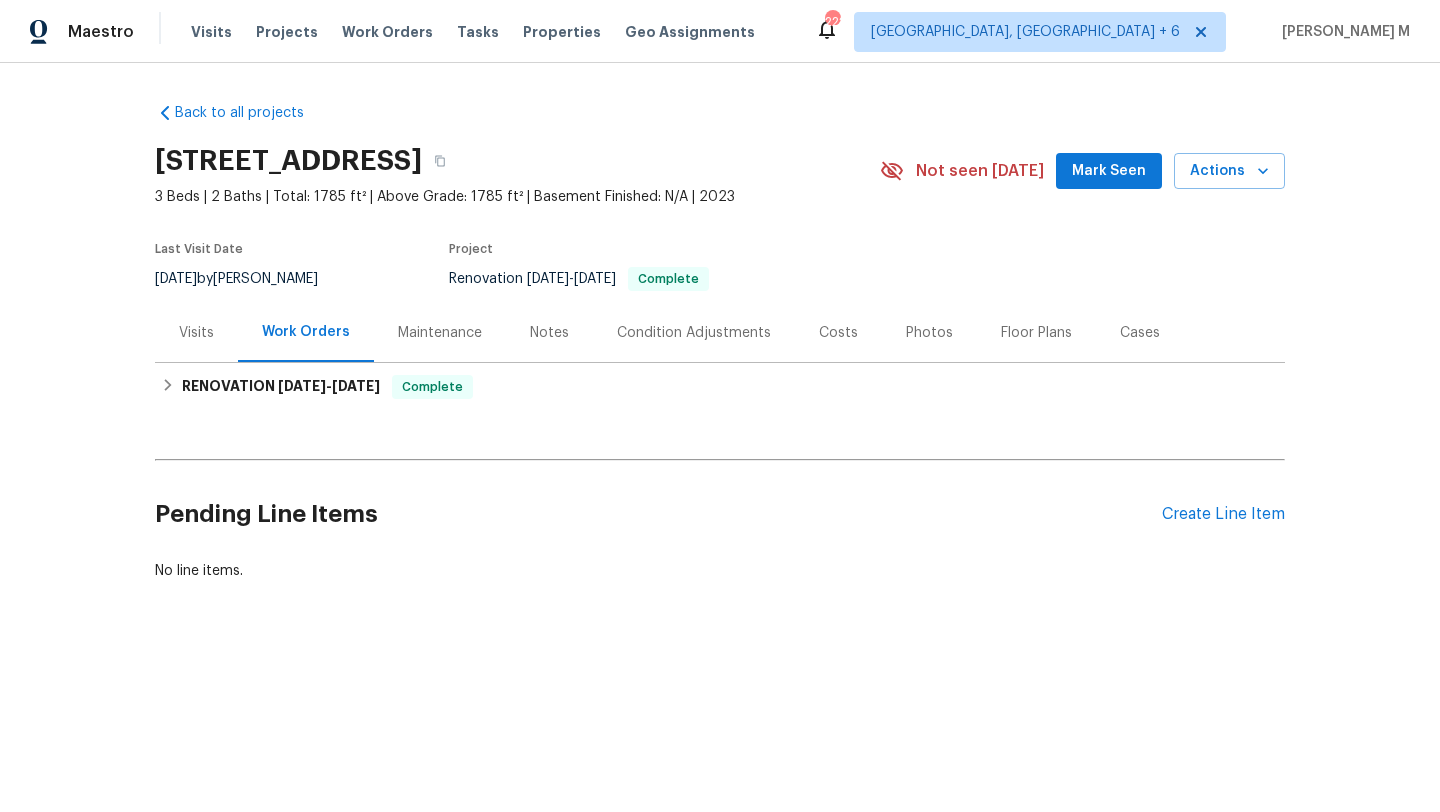 scroll, scrollTop: 0, scrollLeft: 0, axis: both 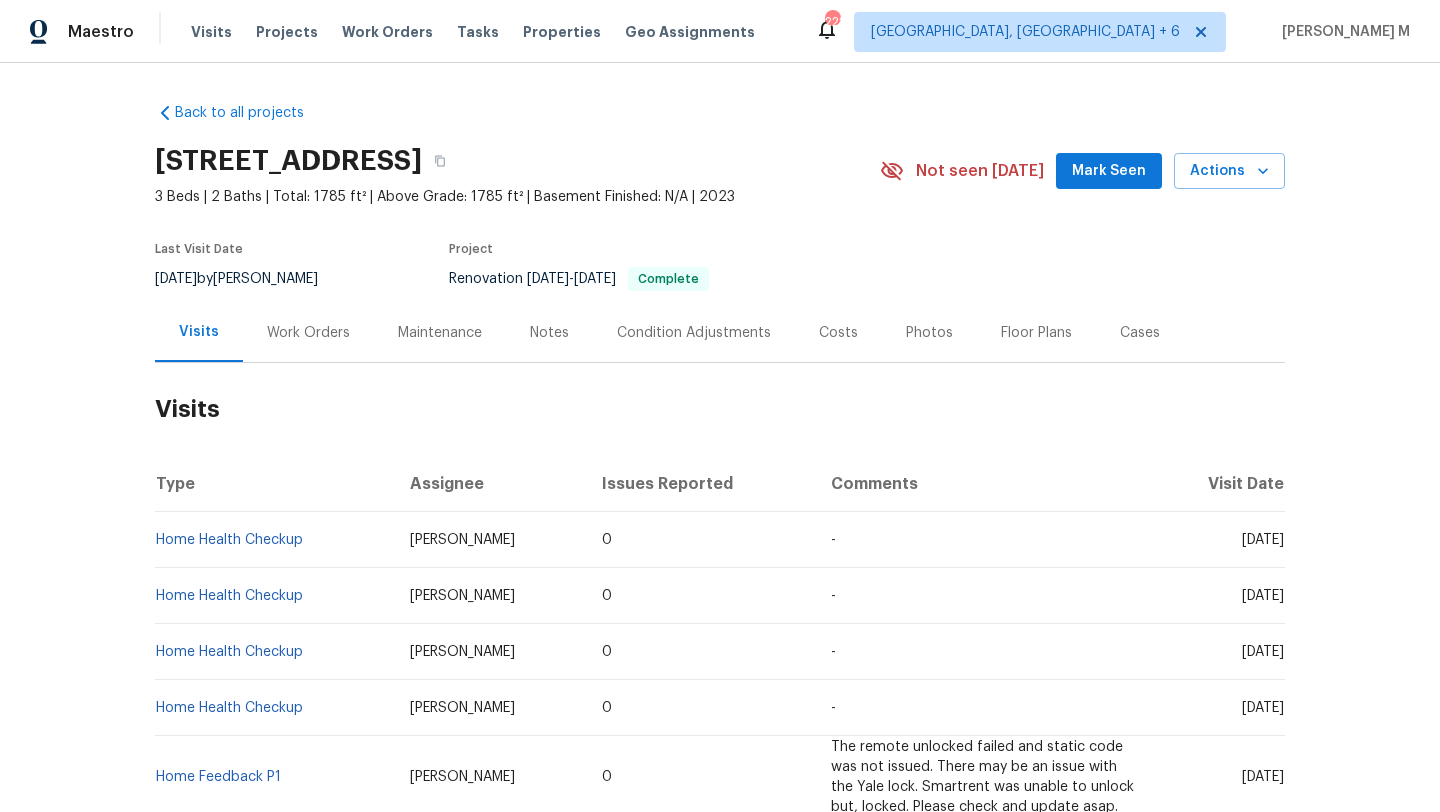 drag, startPoint x: 1201, startPoint y: 539, endPoint x: 1239, endPoint y: 538, distance: 38.013157 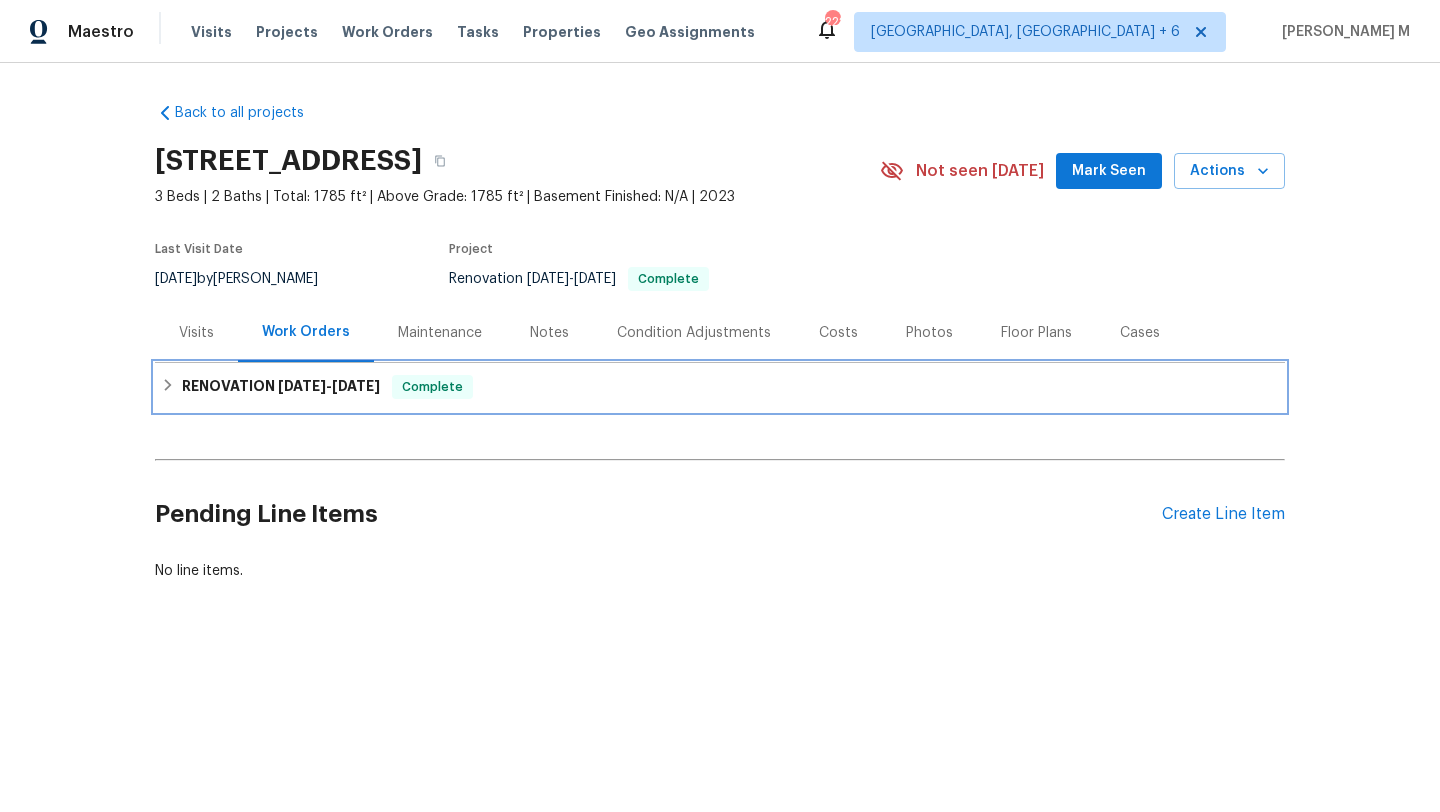 click on "RENOVATION   12/23/24  -  1/2/25 Complete" at bounding box center [720, 387] 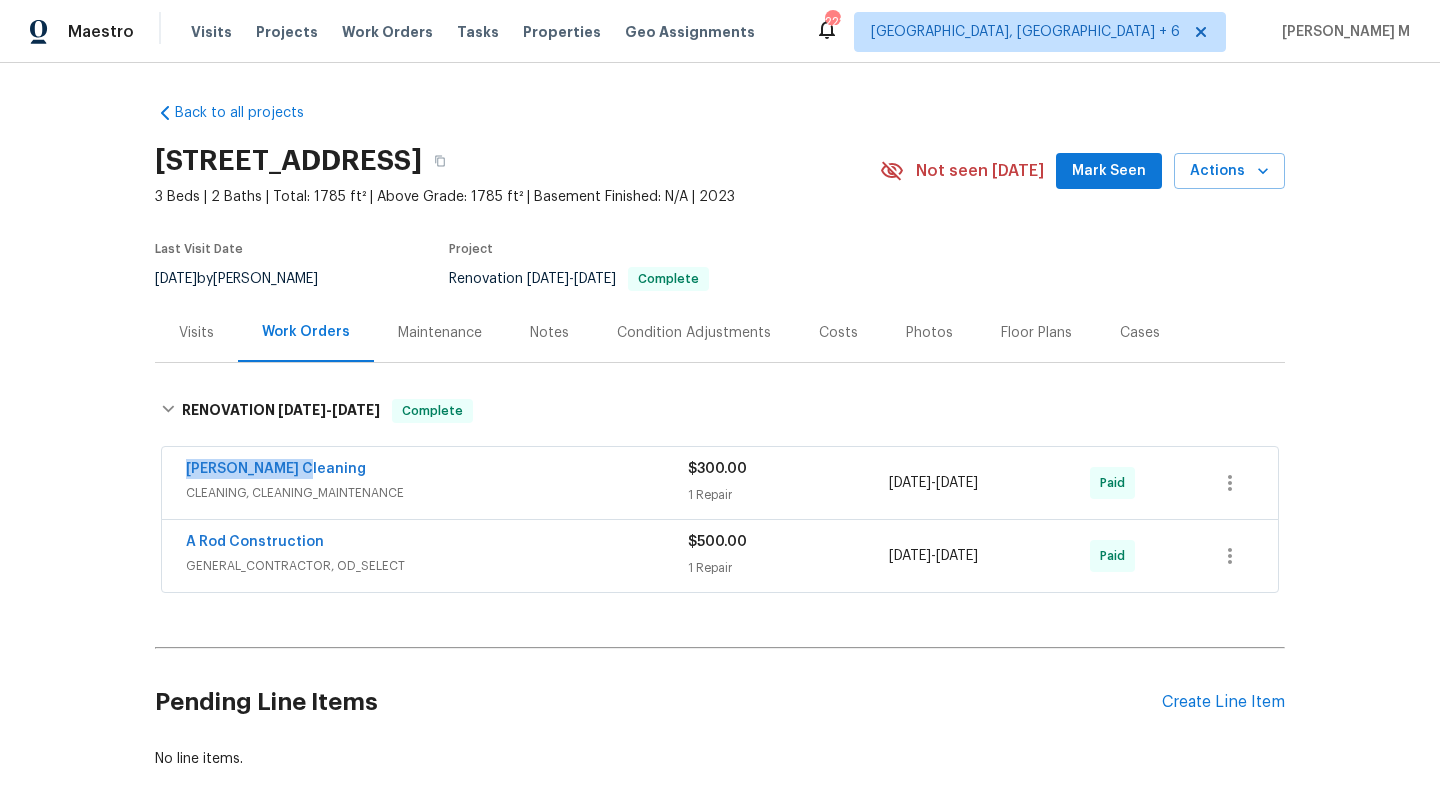 drag, startPoint x: 180, startPoint y: 472, endPoint x: 364, endPoint y: 471, distance: 184.00272 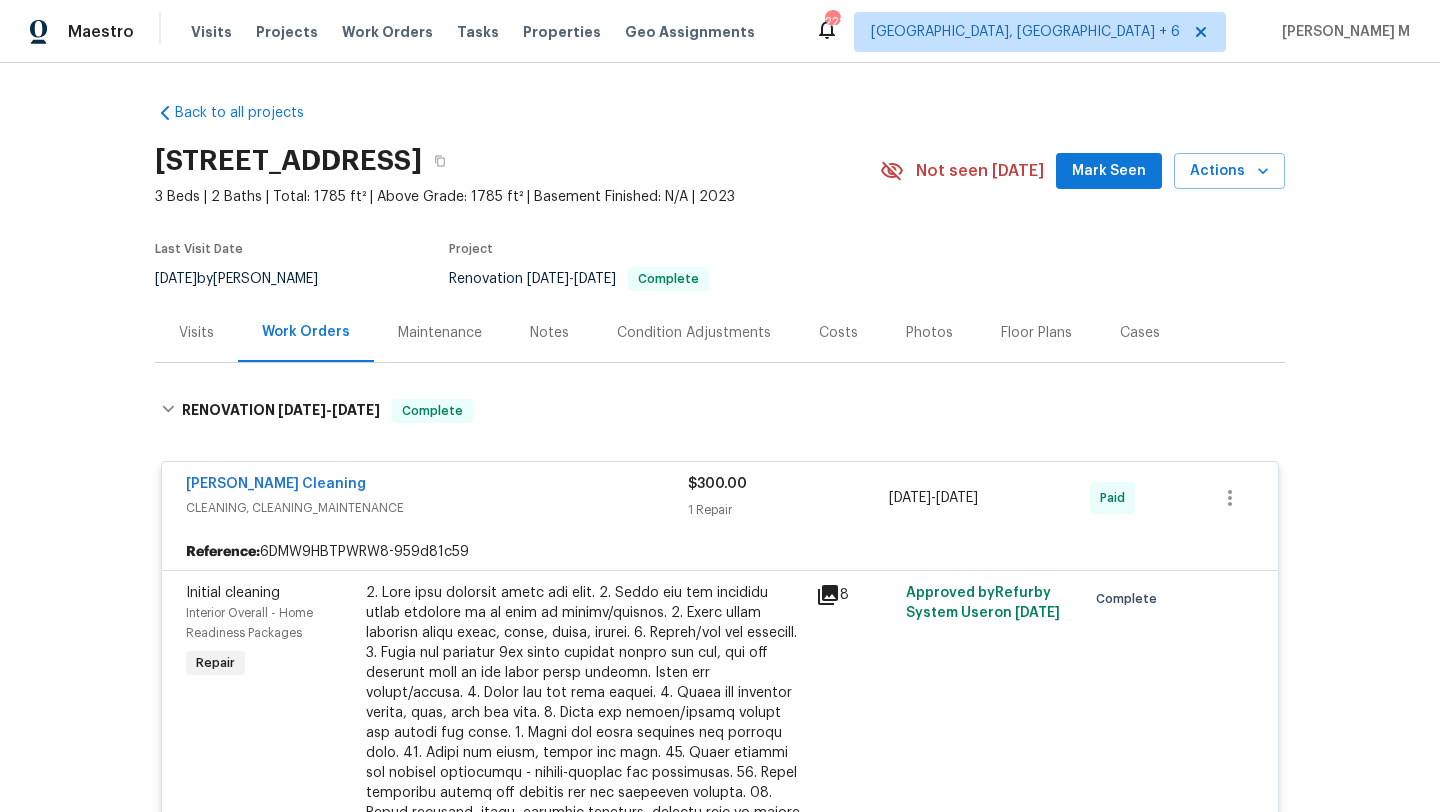 click on "Cases" at bounding box center [1140, 332] 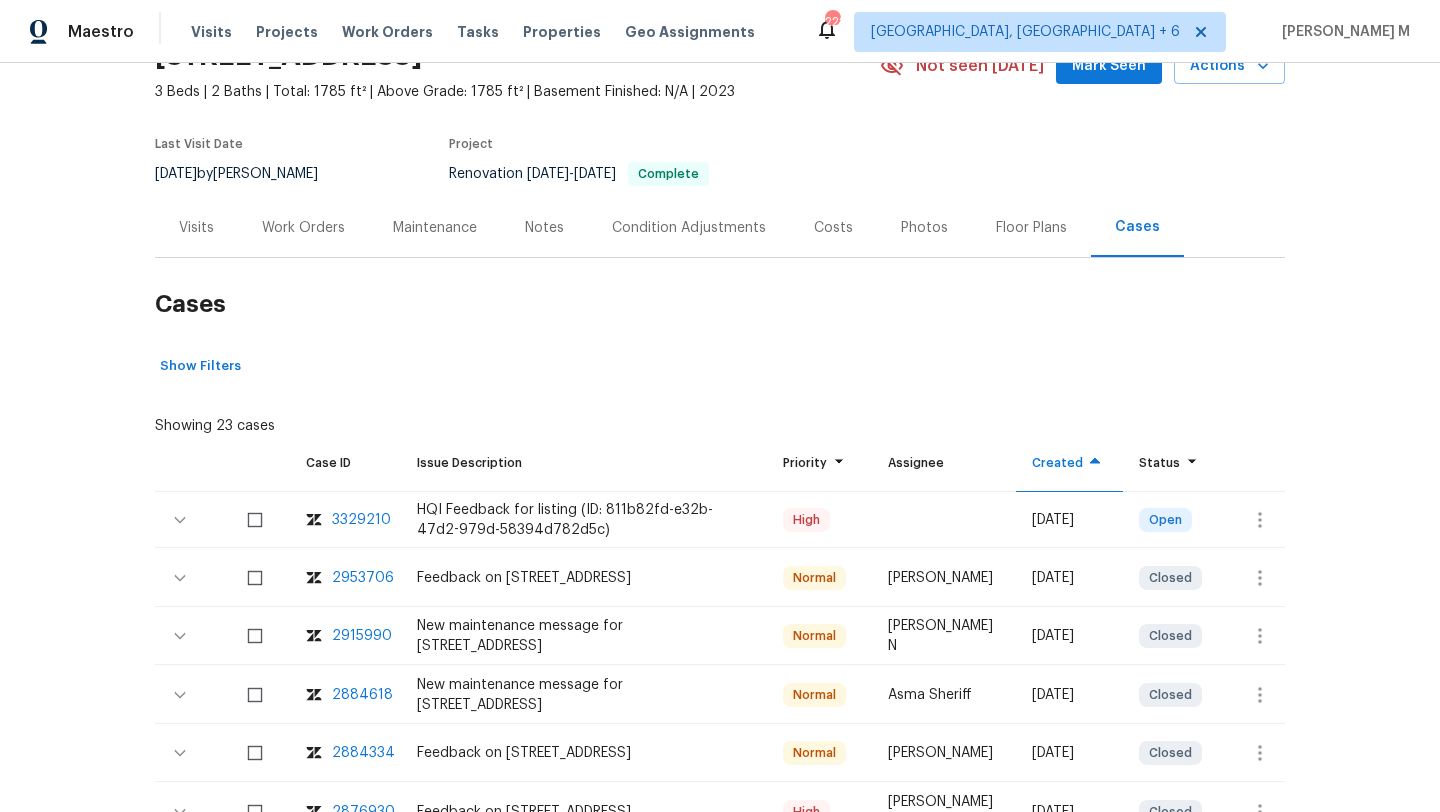 scroll, scrollTop: 159, scrollLeft: 0, axis: vertical 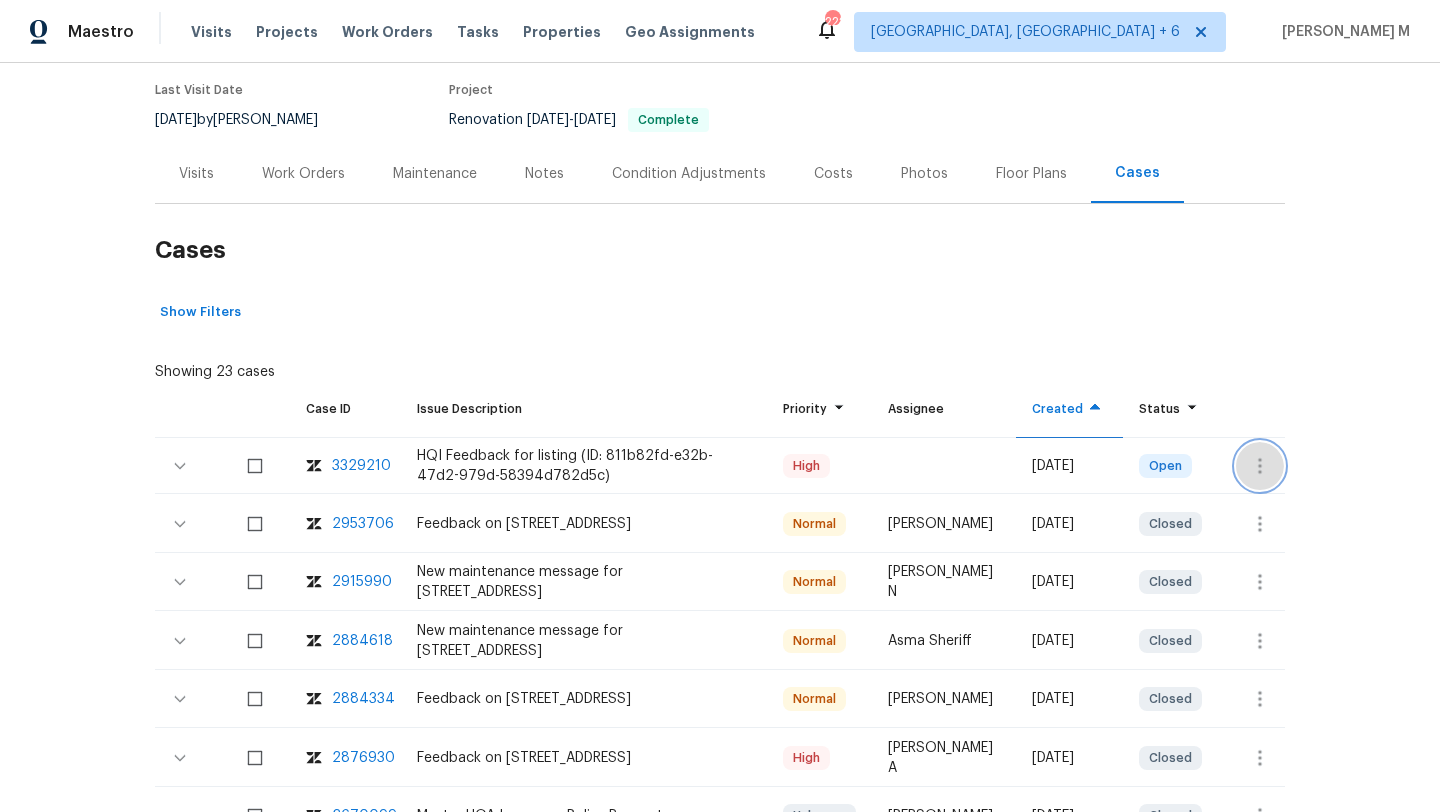click 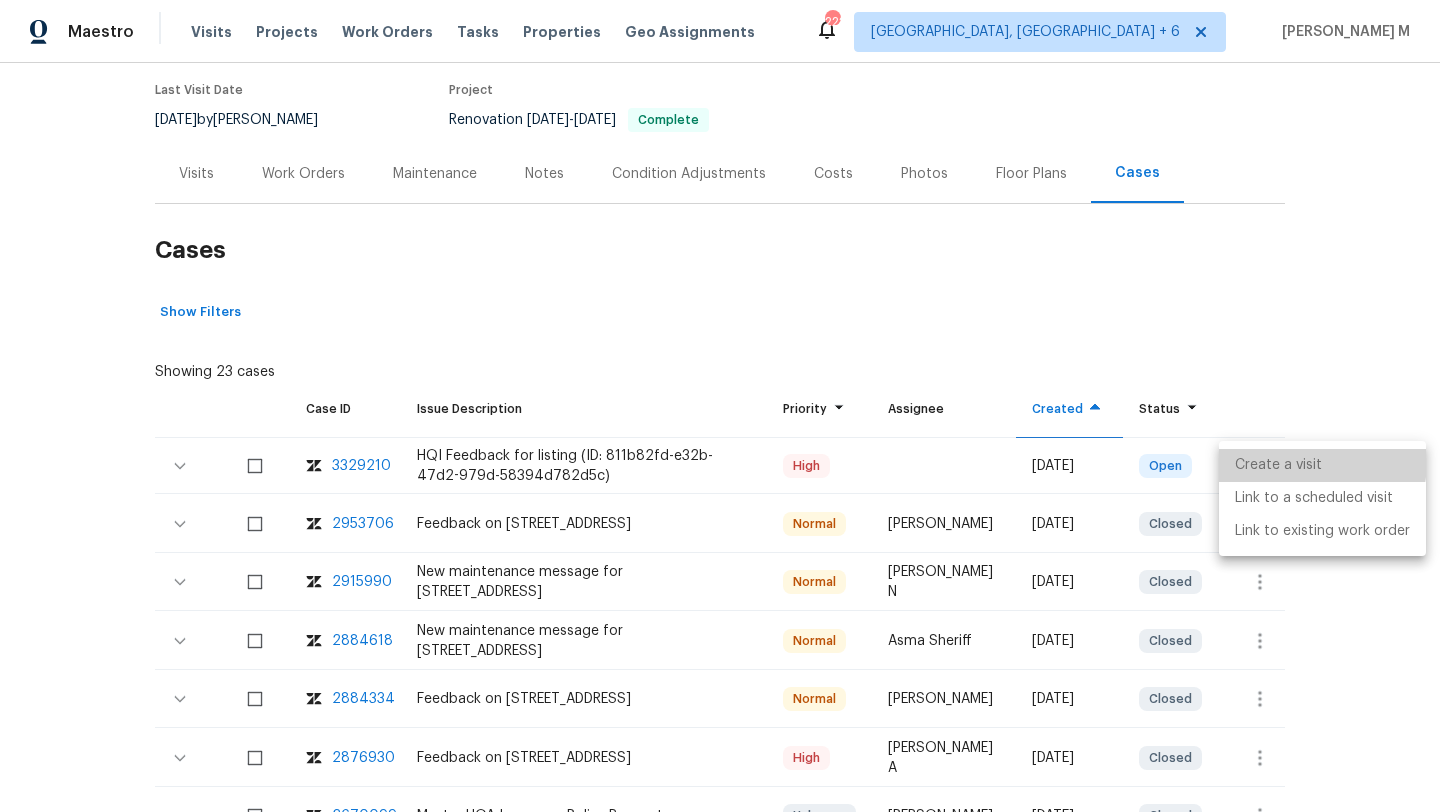 click on "Create a visit" at bounding box center (1322, 465) 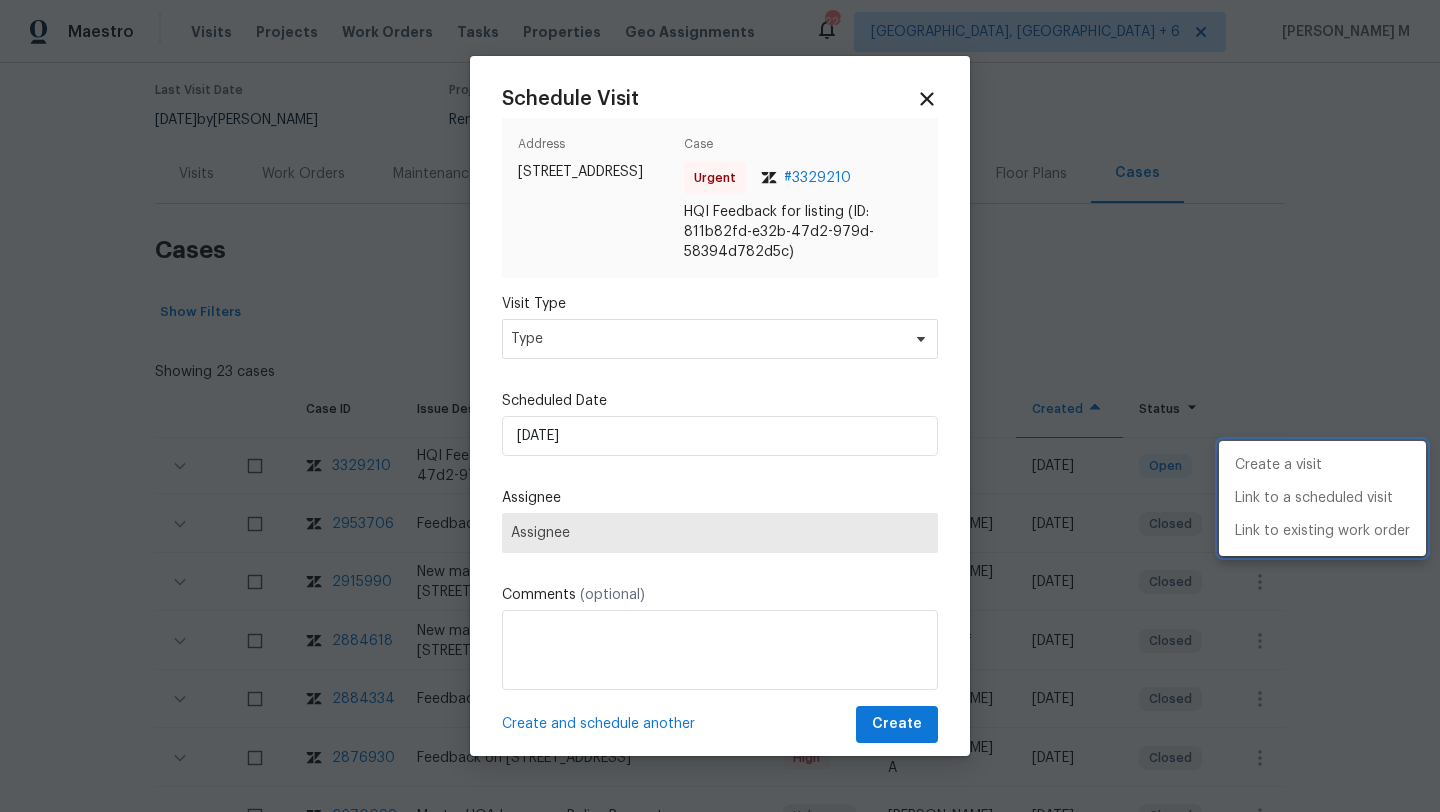 click at bounding box center (720, 406) 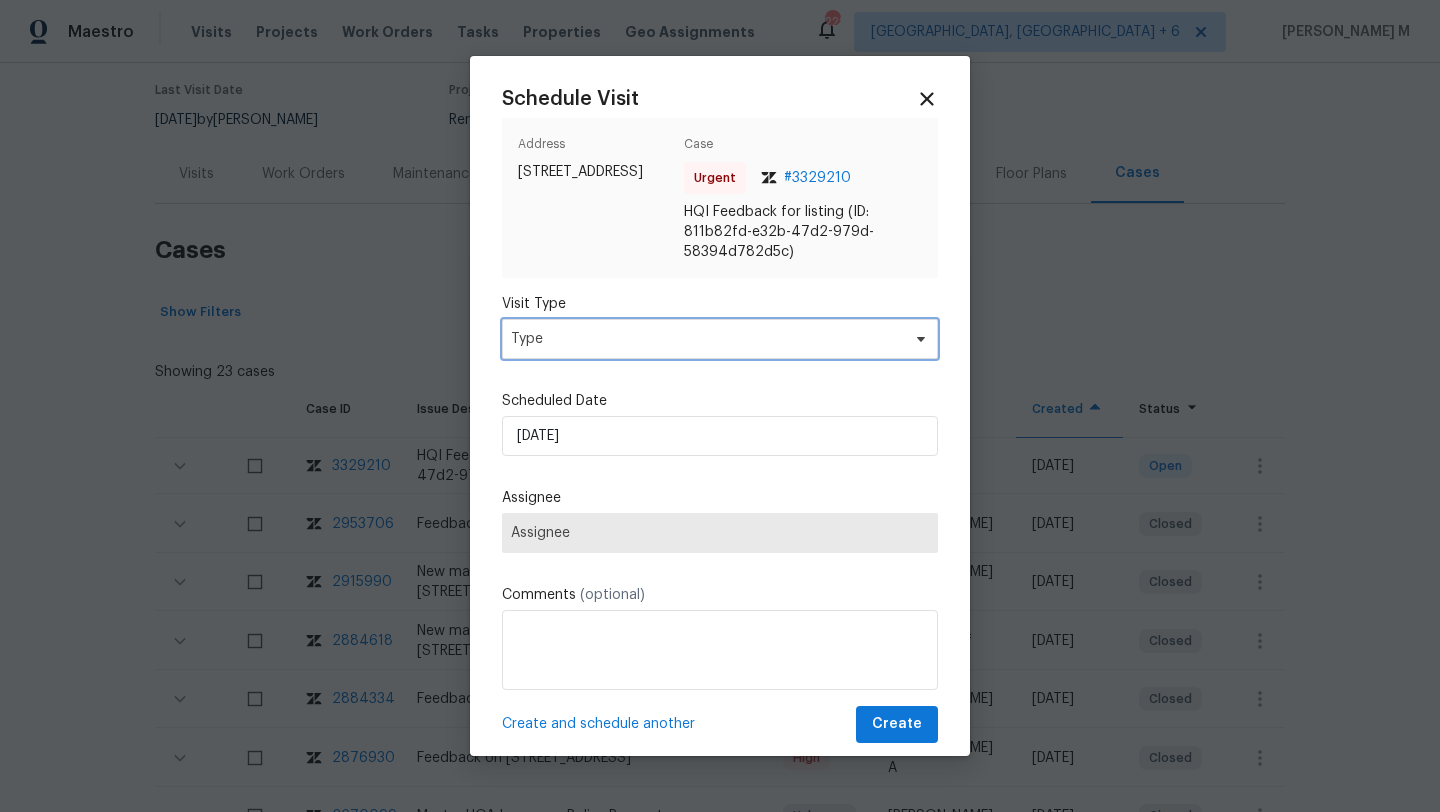click on "Type" at bounding box center [705, 339] 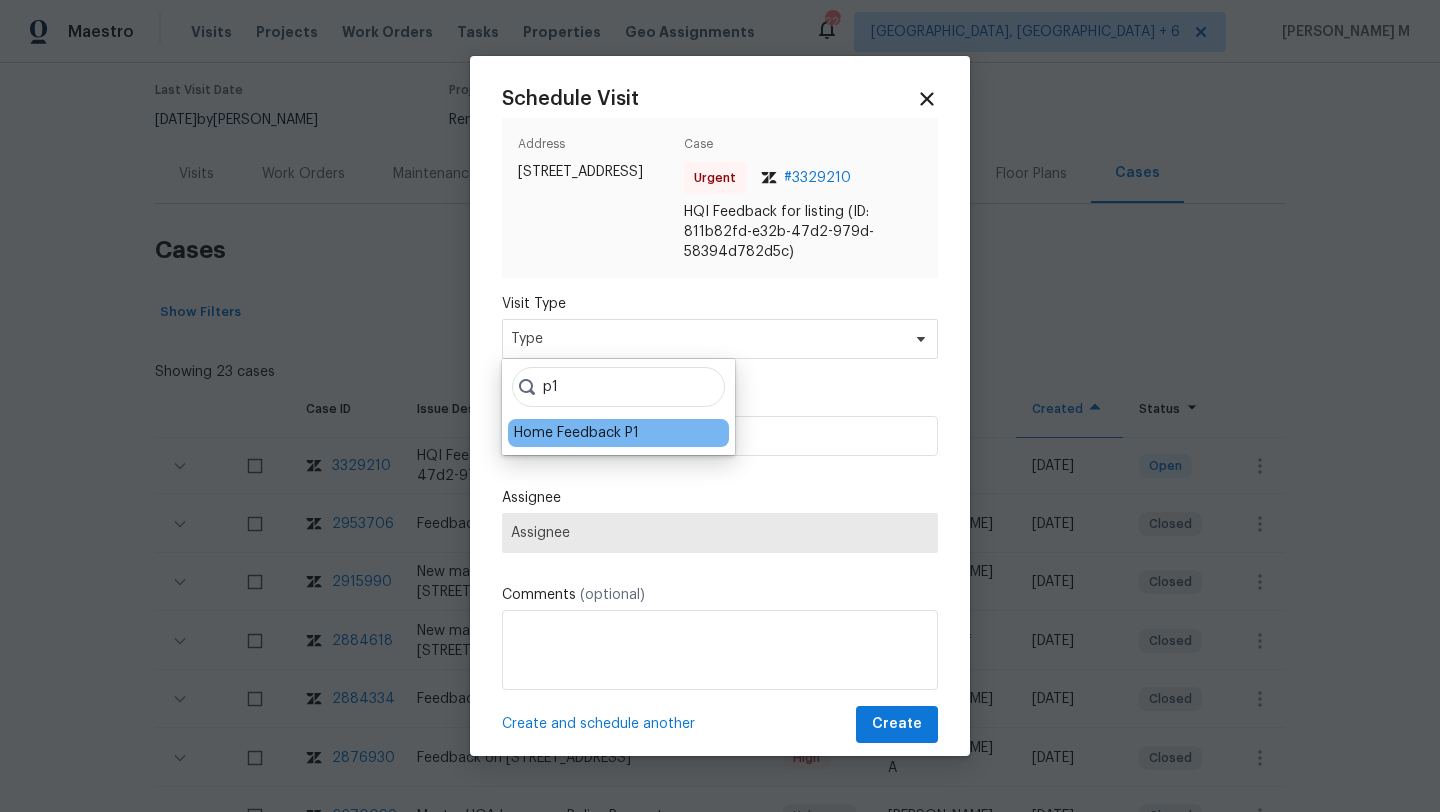 type on "p1" 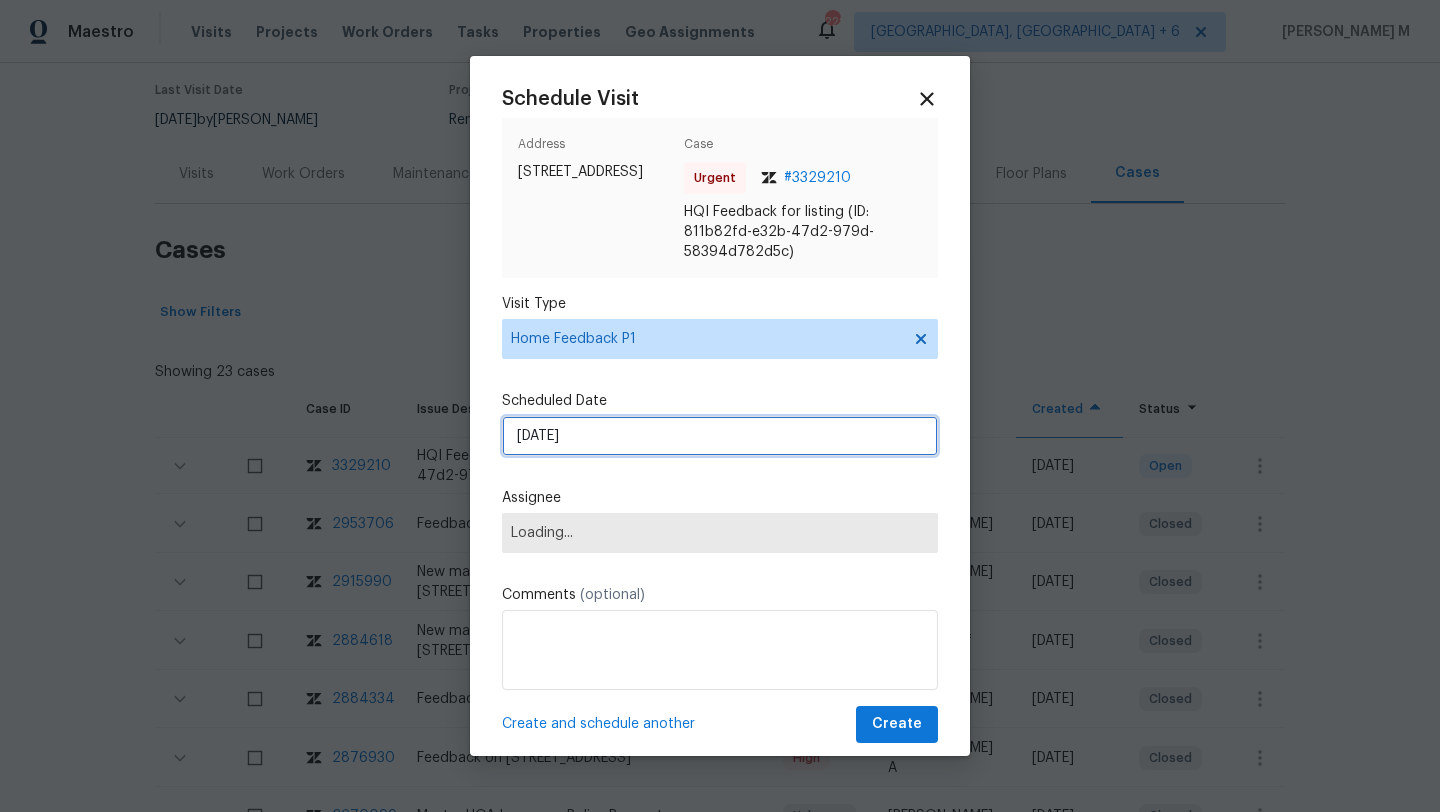 click on "14/07/2025" at bounding box center (720, 436) 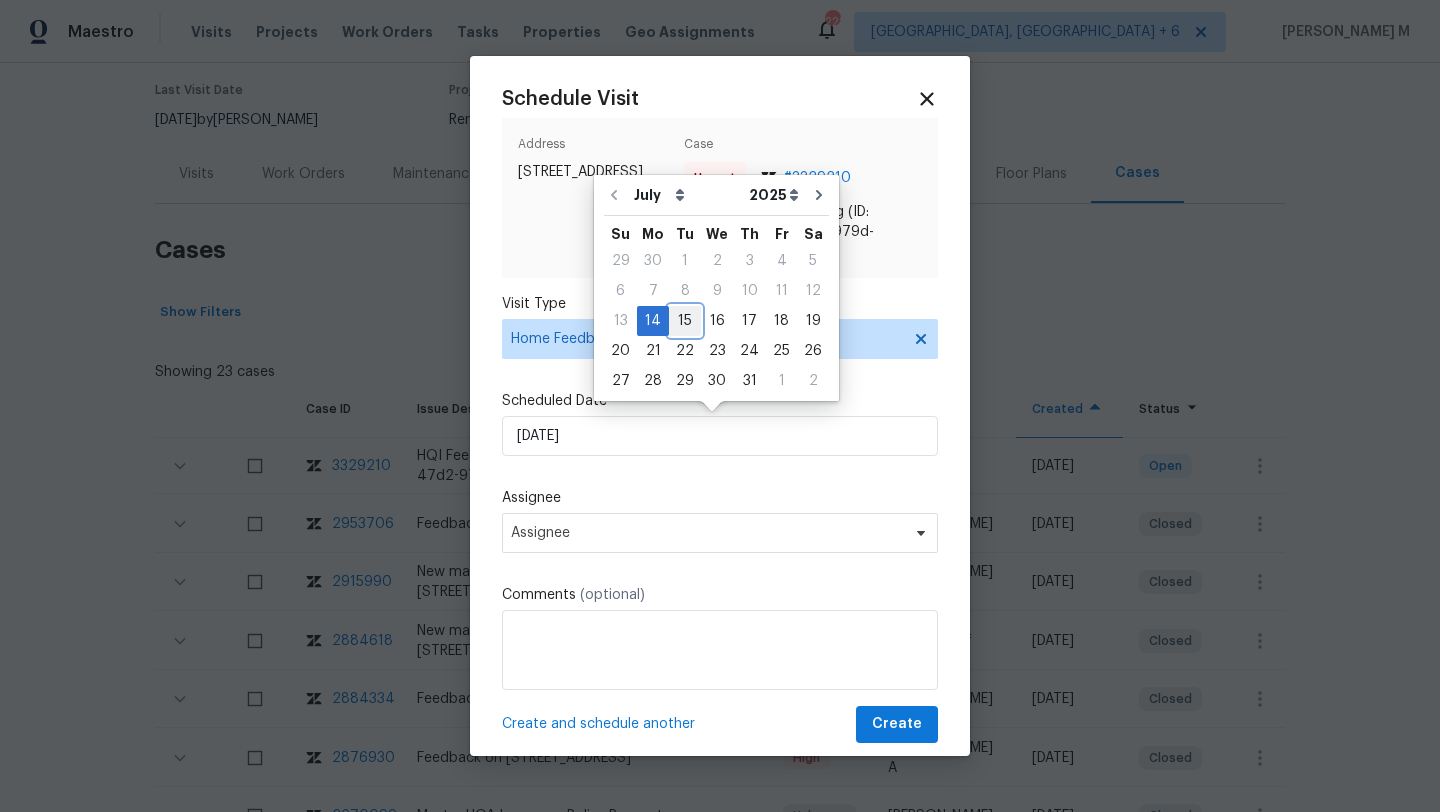 click on "15" at bounding box center (685, 321) 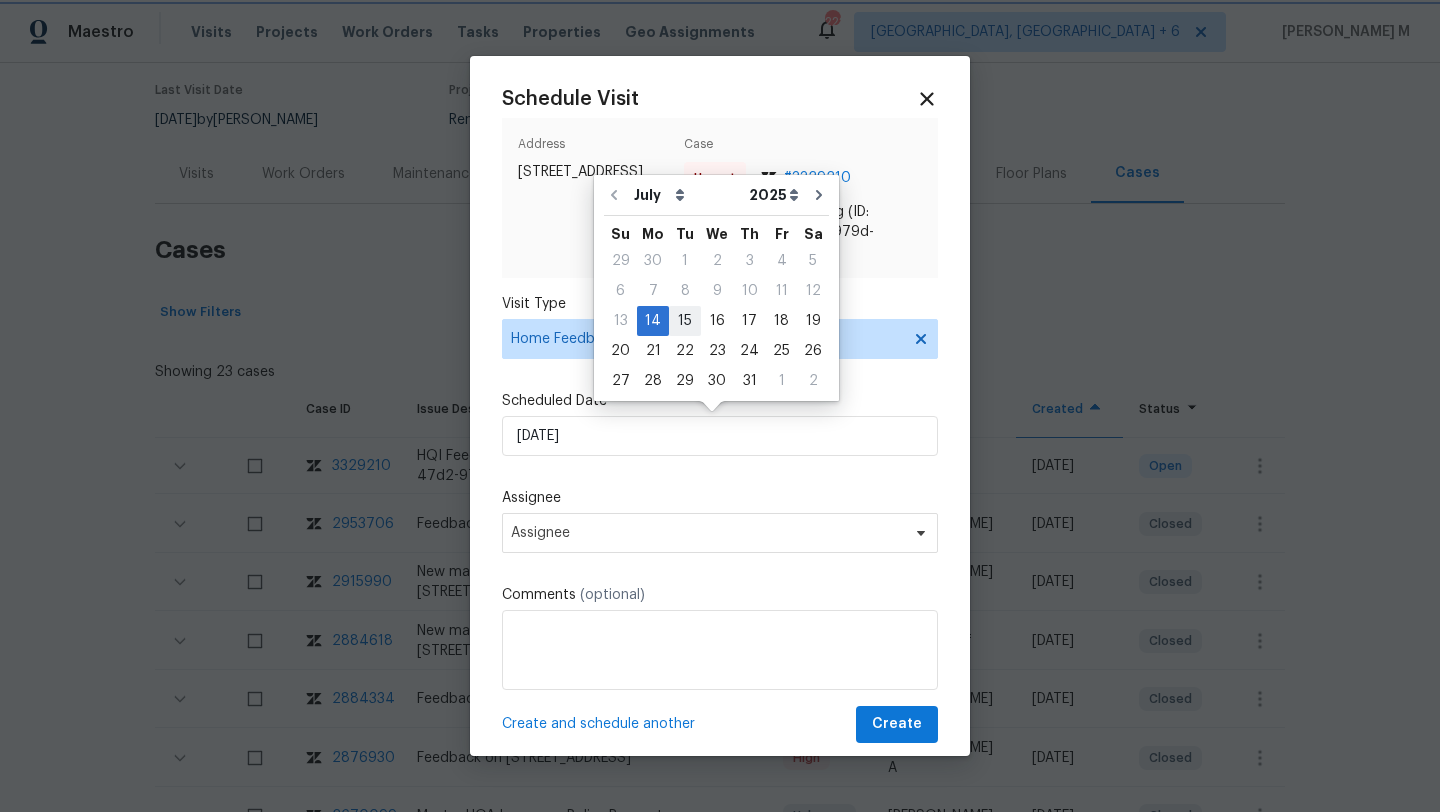 type on "15/07/2025" 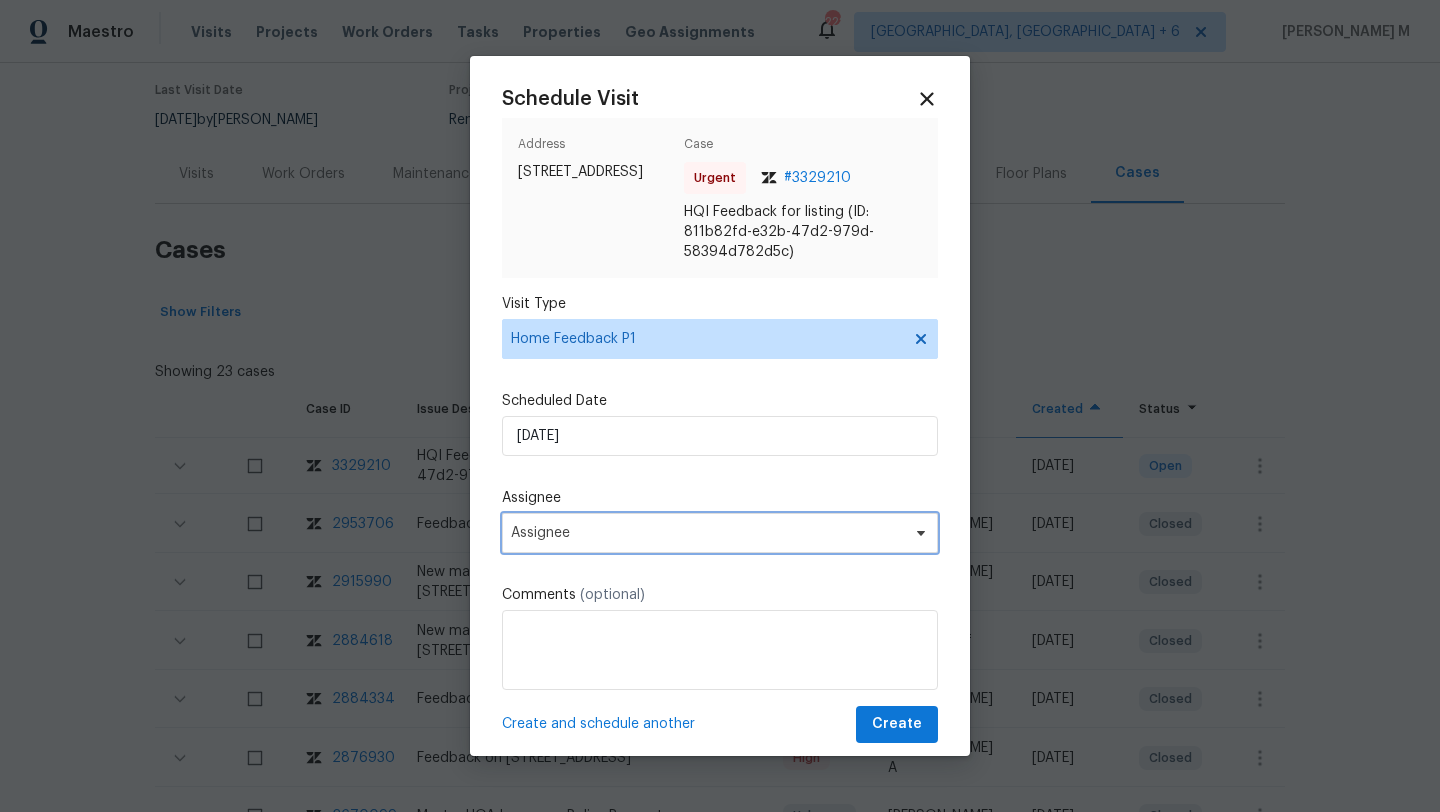 click on "Assignee" at bounding box center [707, 533] 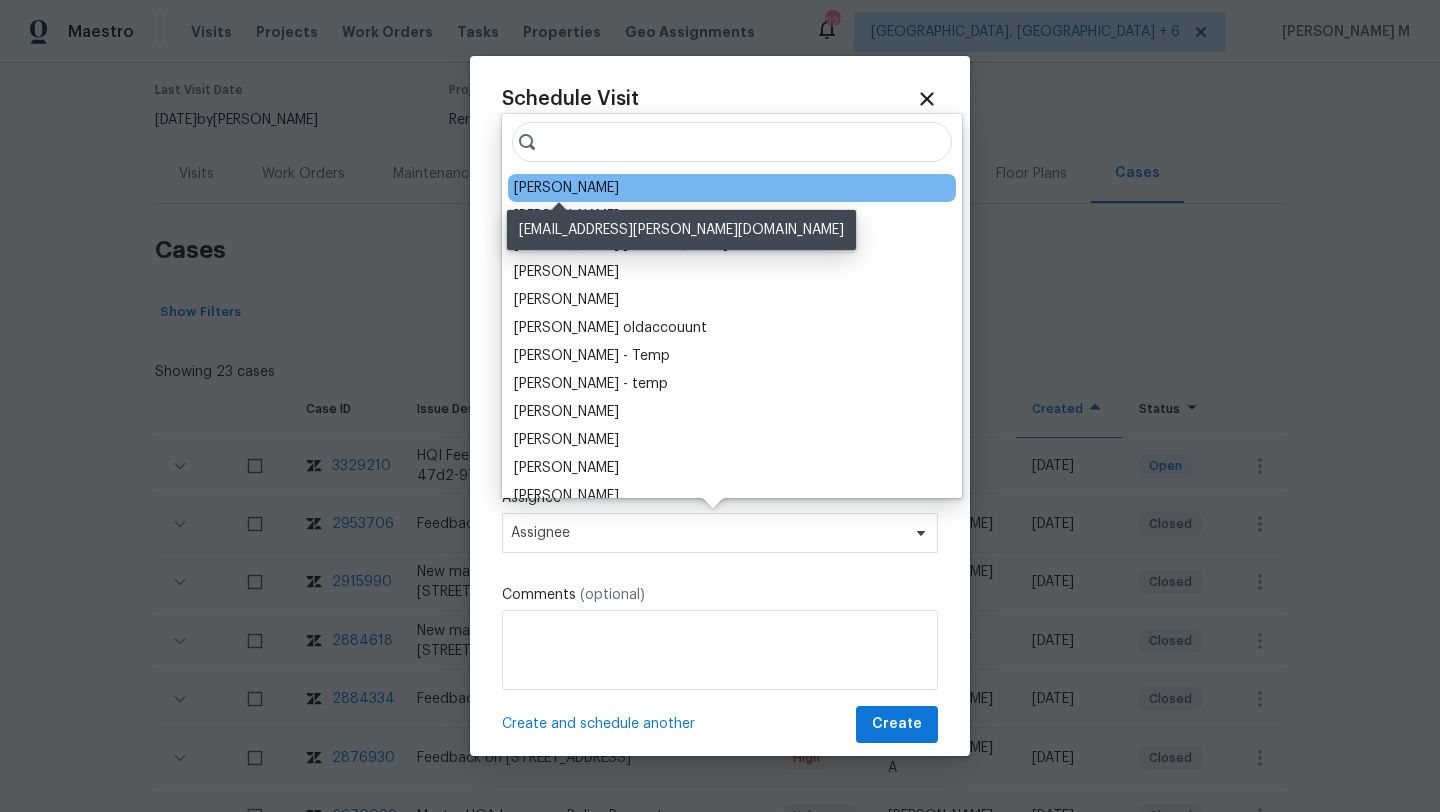 click on "Marcos Reyes" at bounding box center (566, 188) 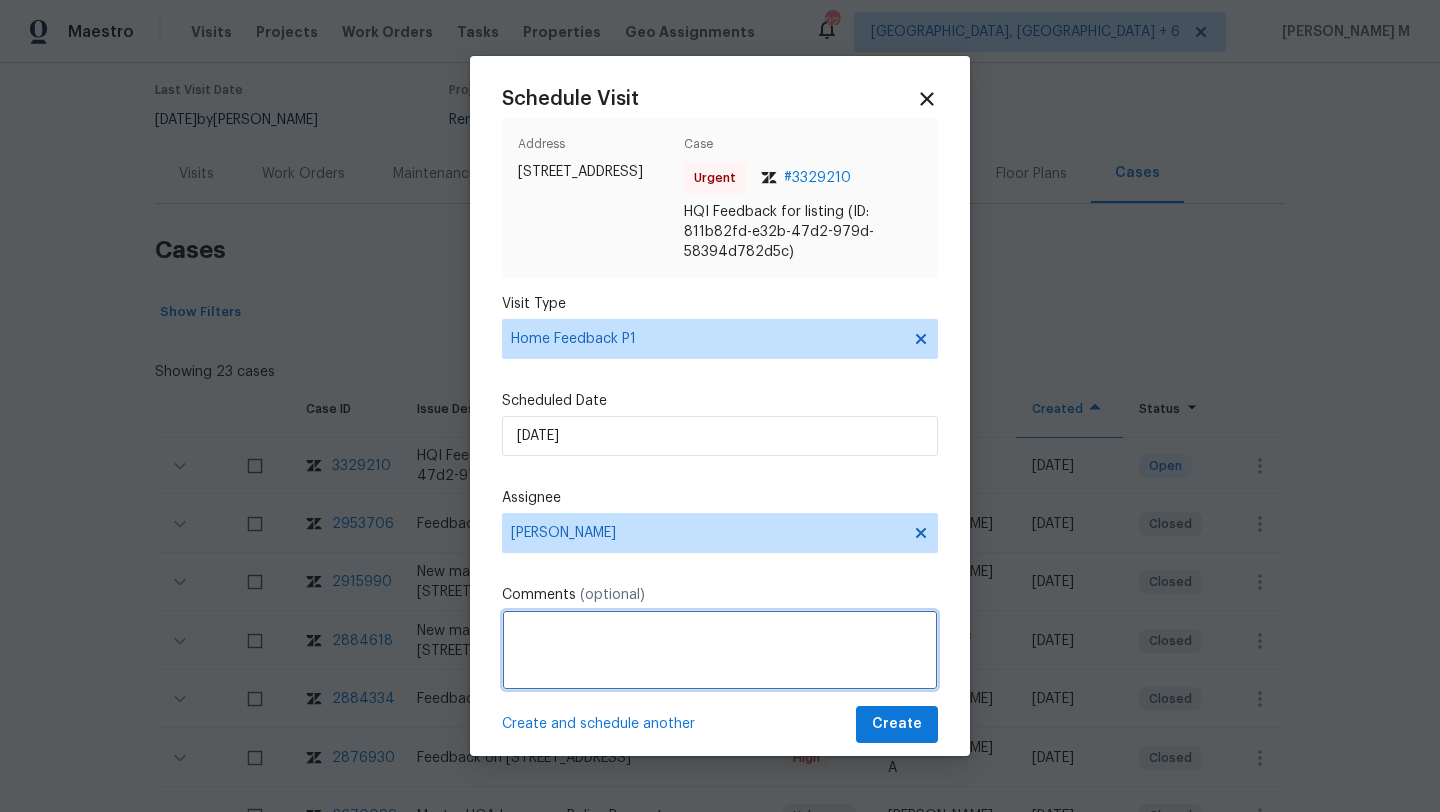 click at bounding box center [720, 650] 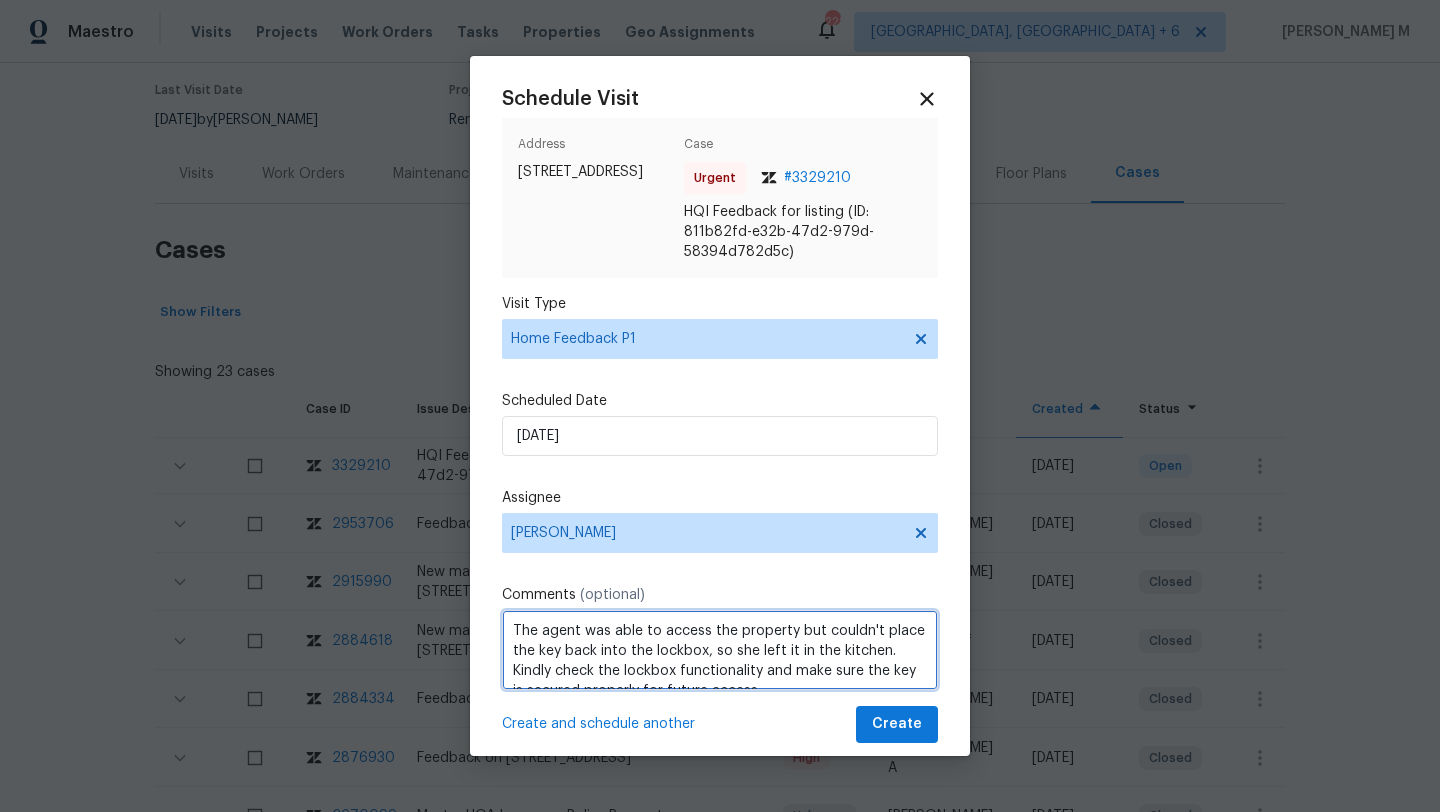 scroll, scrollTop: 22, scrollLeft: 0, axis: vertical 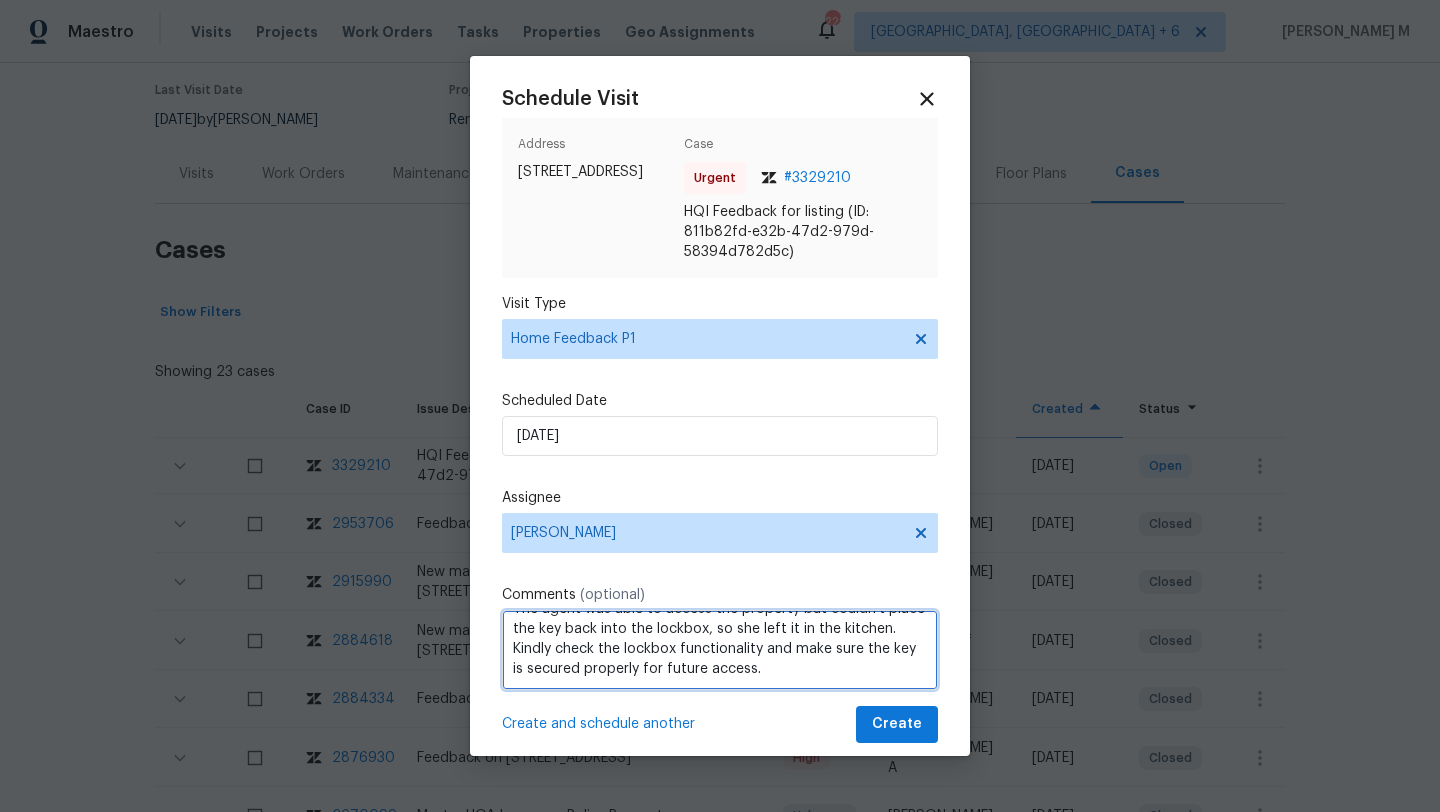 type on "The agent was able to access the property but couldn't place the key back into the lockbox, so she left it in the kitchen. Kindly check the lockbox functionality and make sure the key is secured properly for future access." 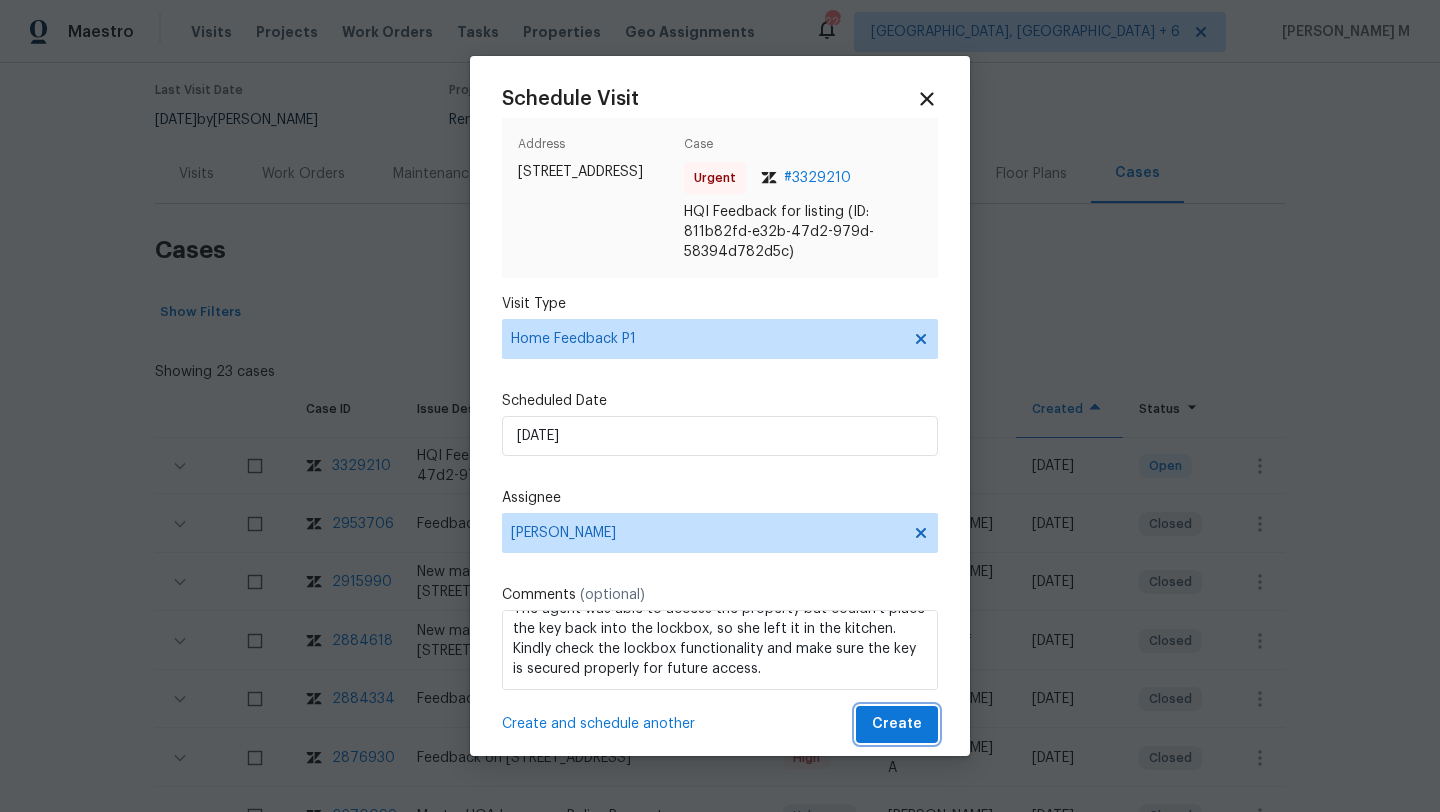 click on "Create" at bounding box center [897, 724] 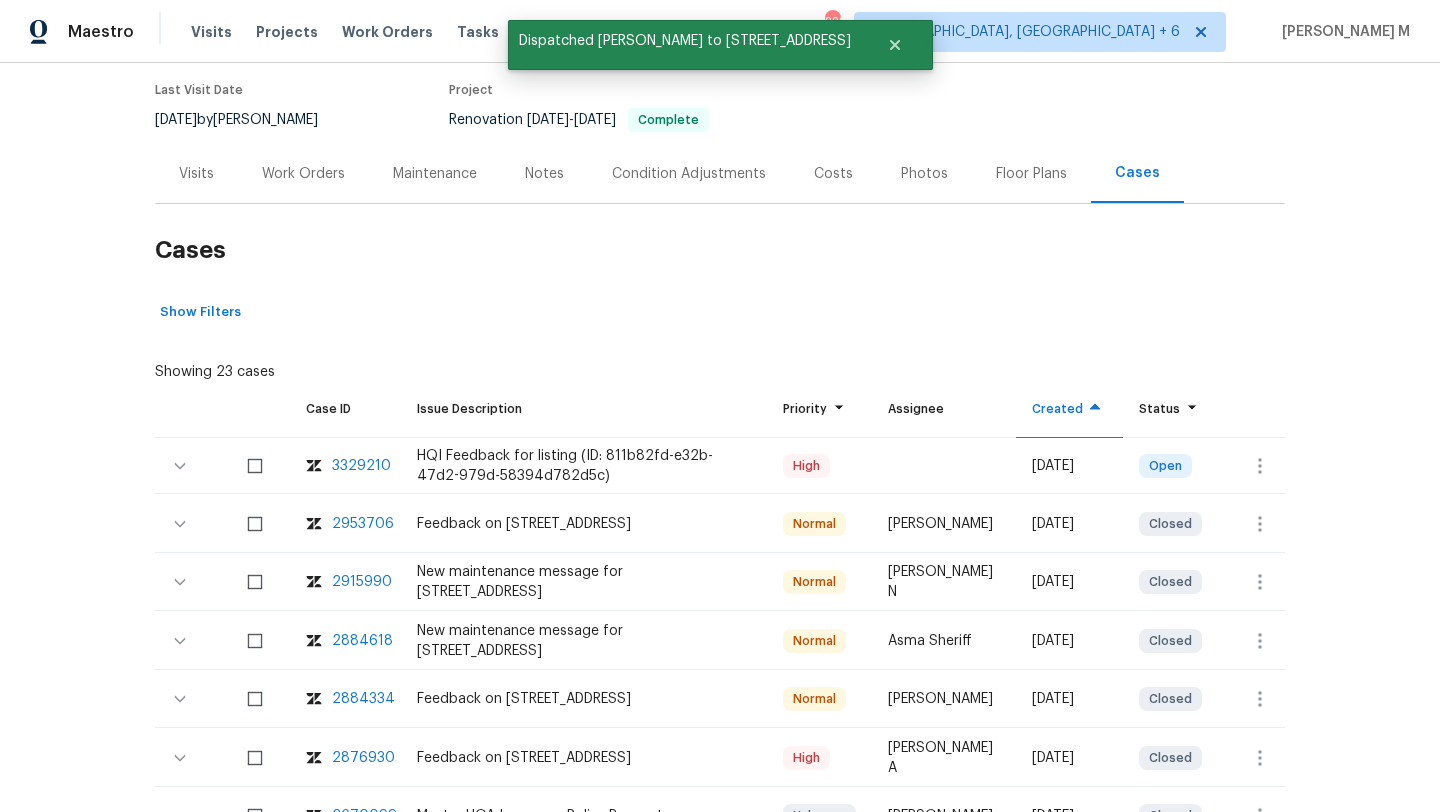 click on "Visits" at bounding box center (196, 174) 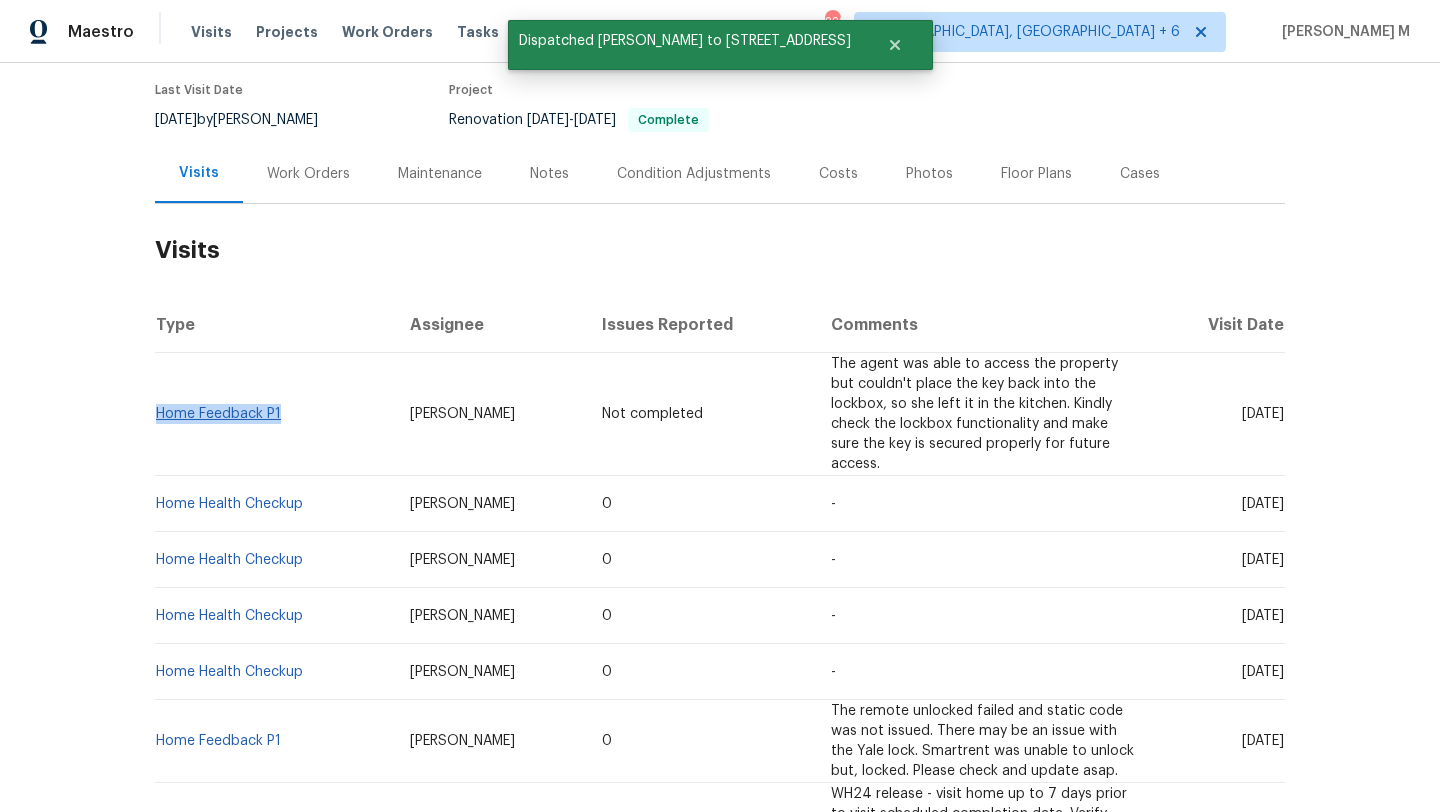drag, startPoint x: 288, startPoint y: 402, endPoint x: 153, endPoint y: 408, distance: 135.13327 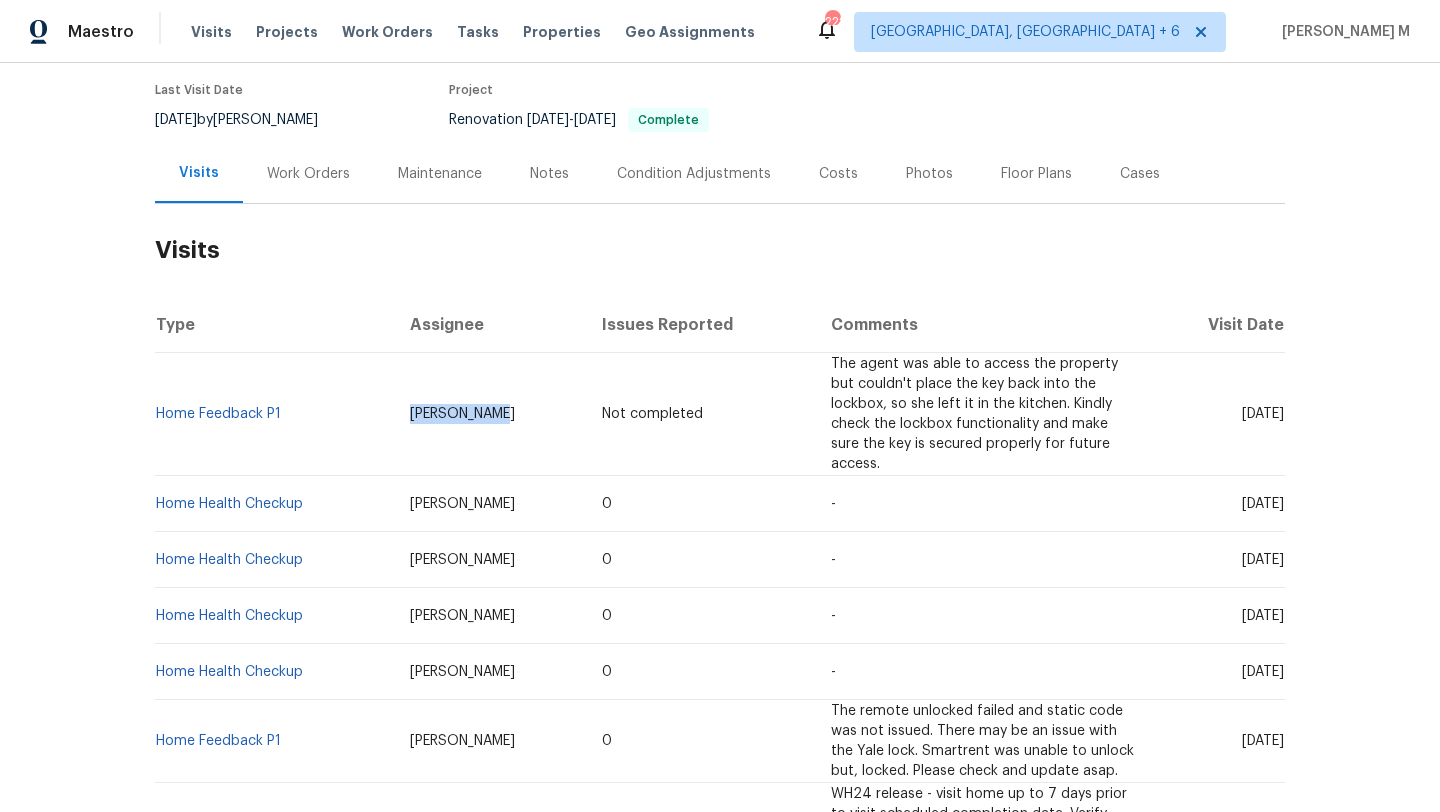 drag, startPoint x: 382, startPoint y: 404, endPoint x: 515, endPoint y: 404, distance: 133 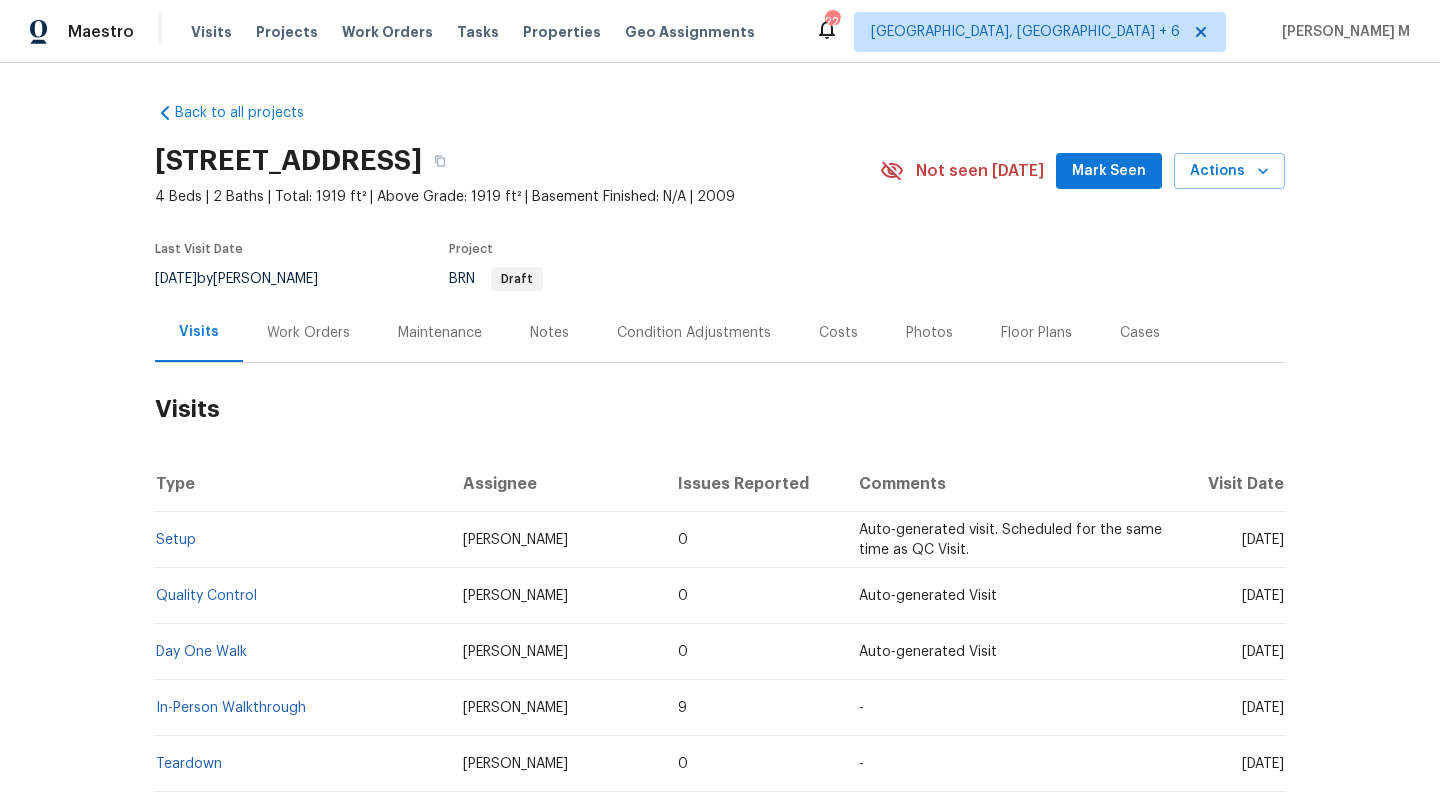 scroll, scrollTop: 0, scrollLeft: 0, axis: both 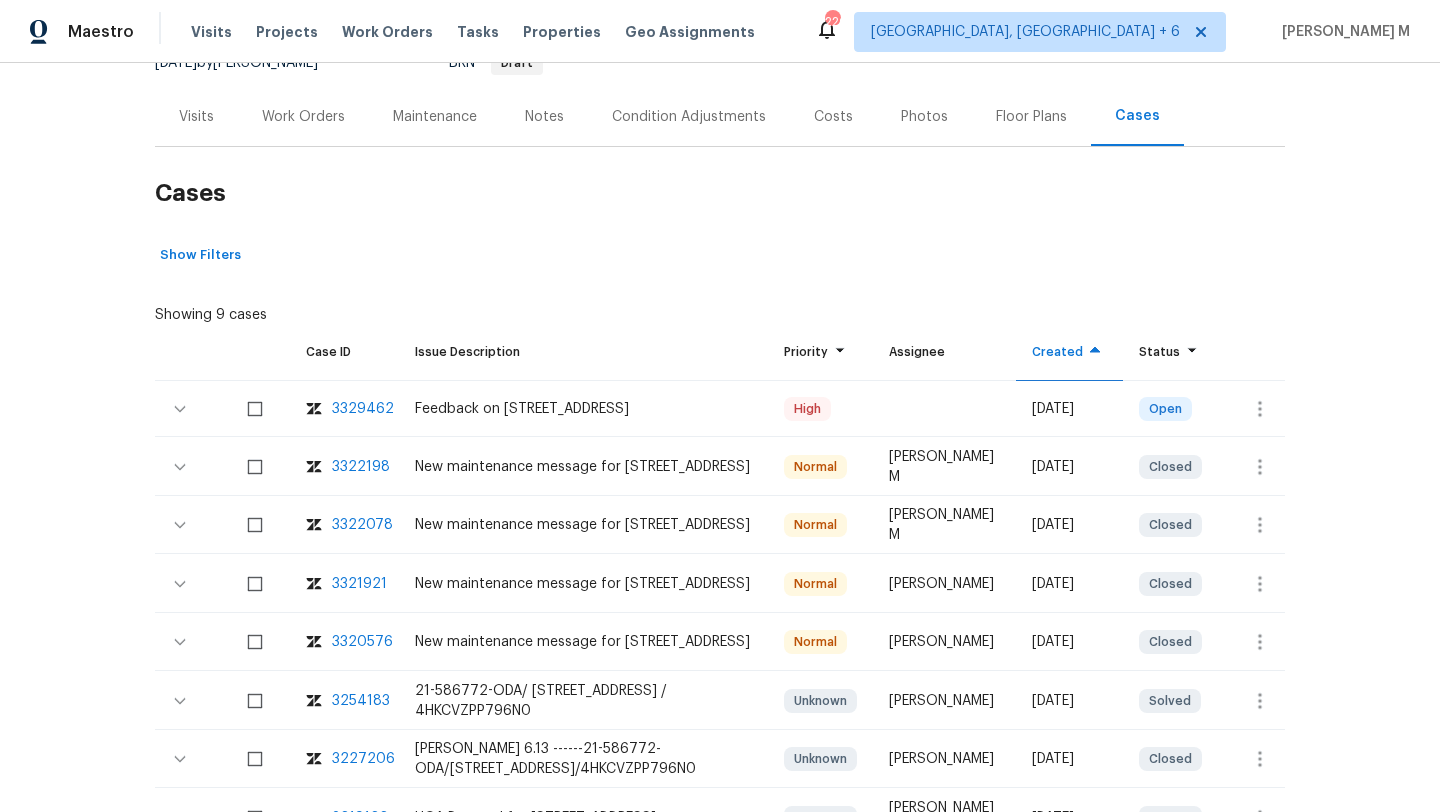 click on "Work Orders" at bounding box center [303, 117] 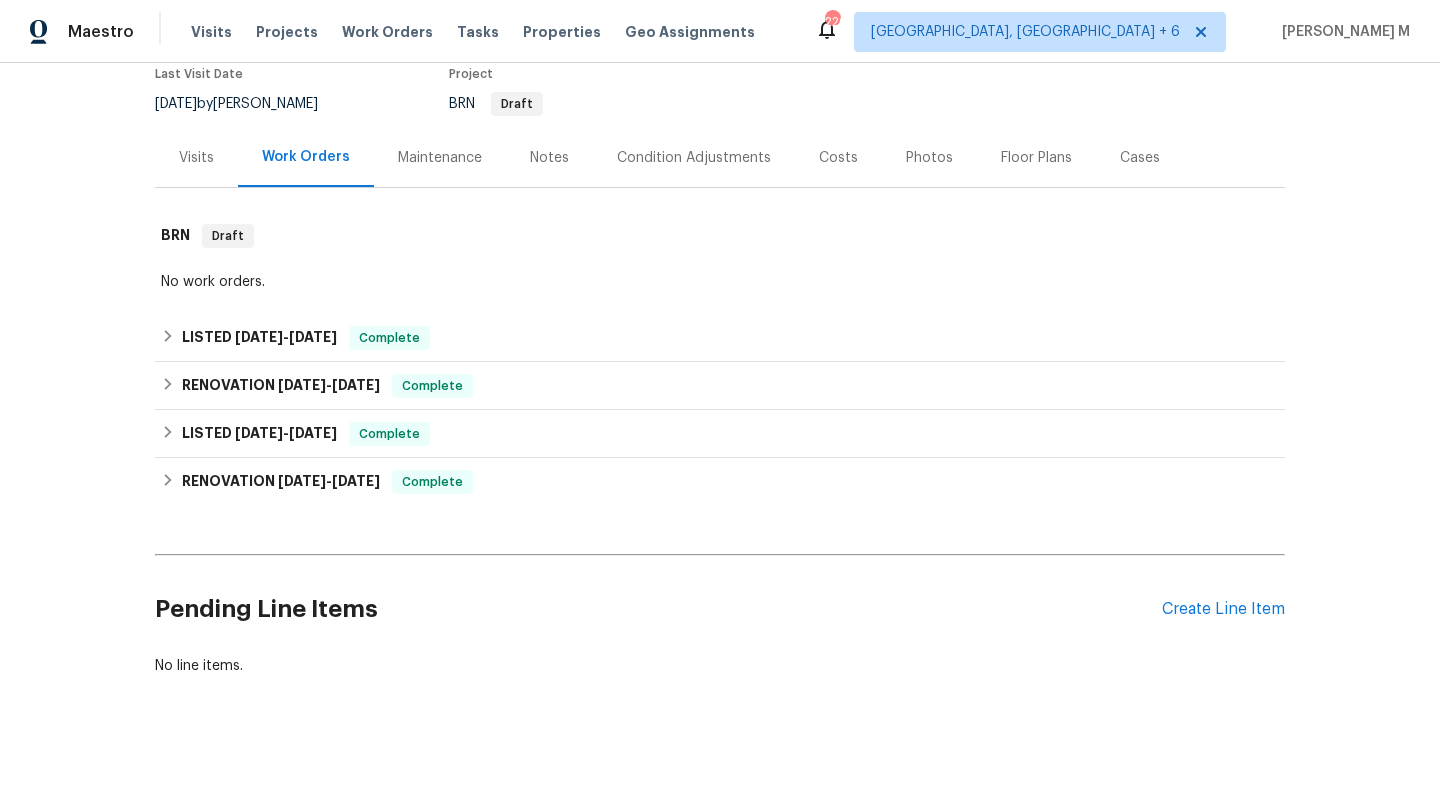 click on "Visits" at bounding box center [196, 157] 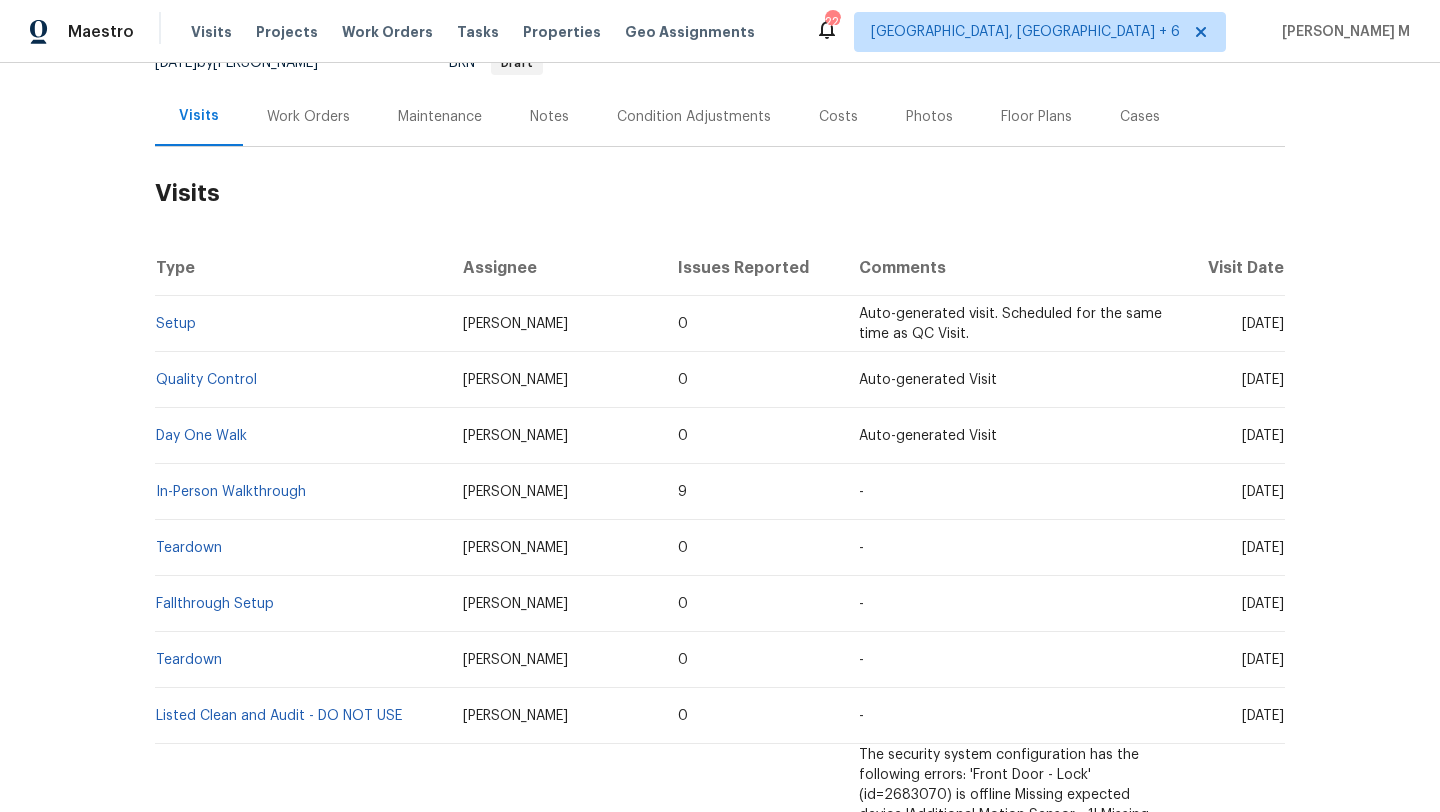 click on "Quality Control" at bounding box center [301, 380] 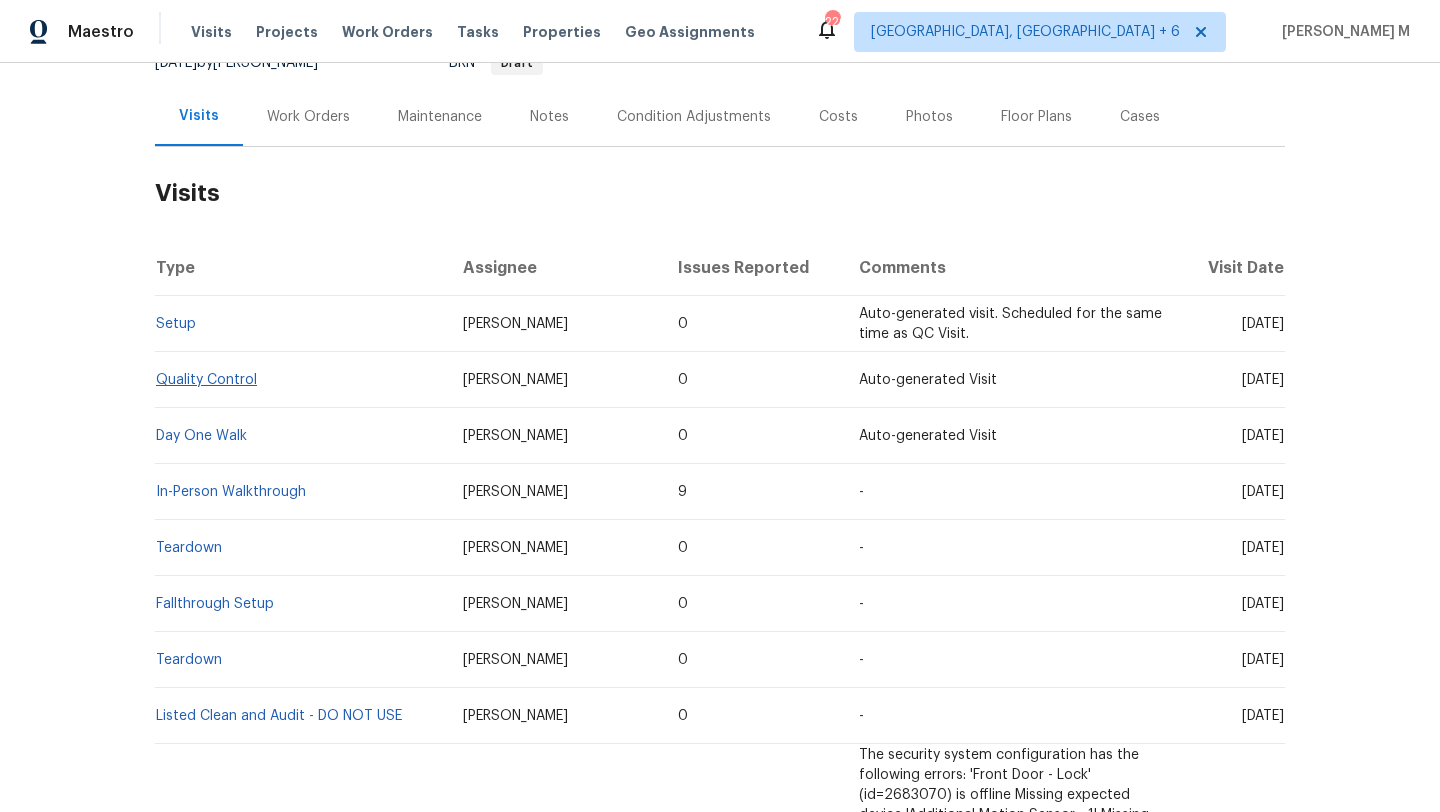 click on "Quality Control" at bounding box center [301, 380] 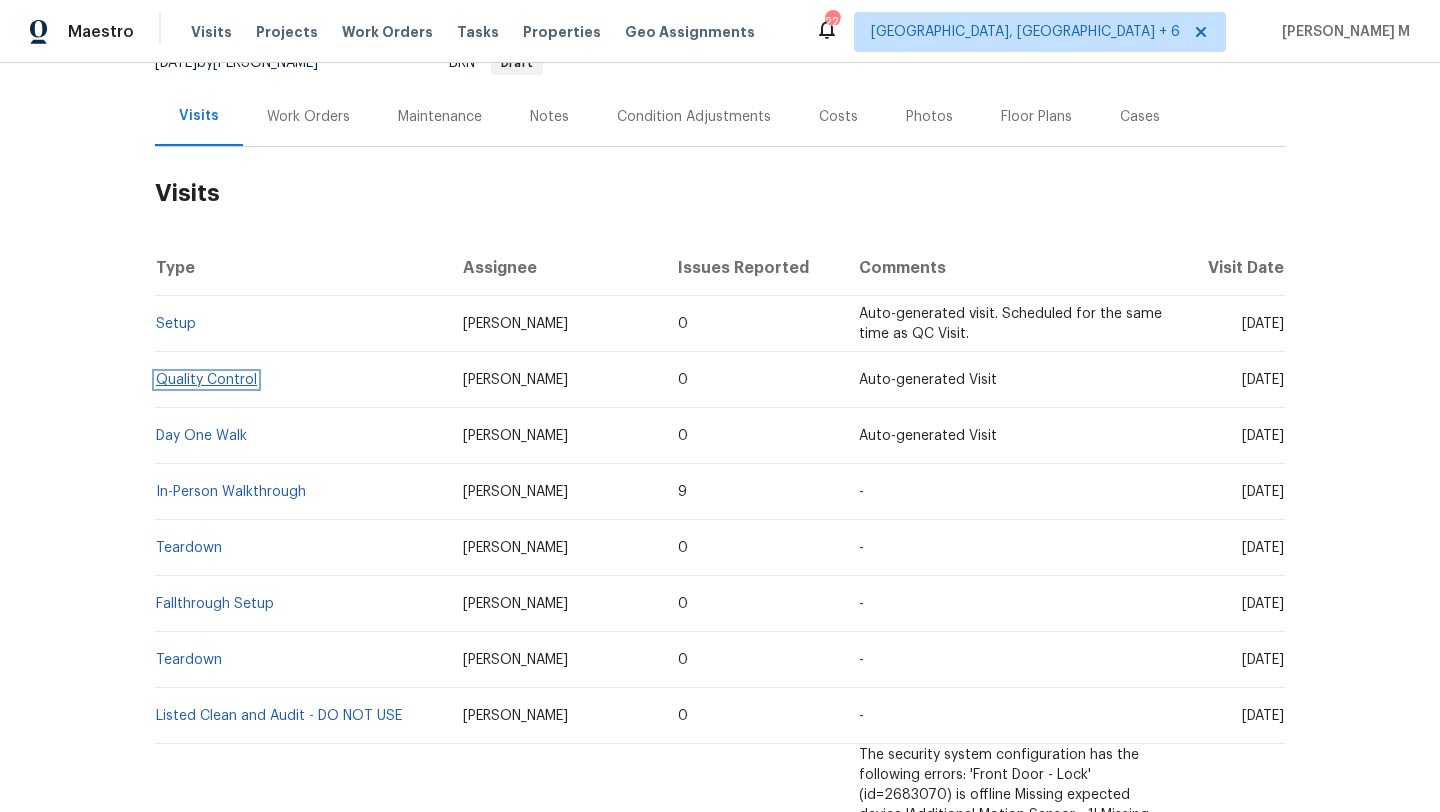 click on "Quality Control" at bounding box center (206, 380) 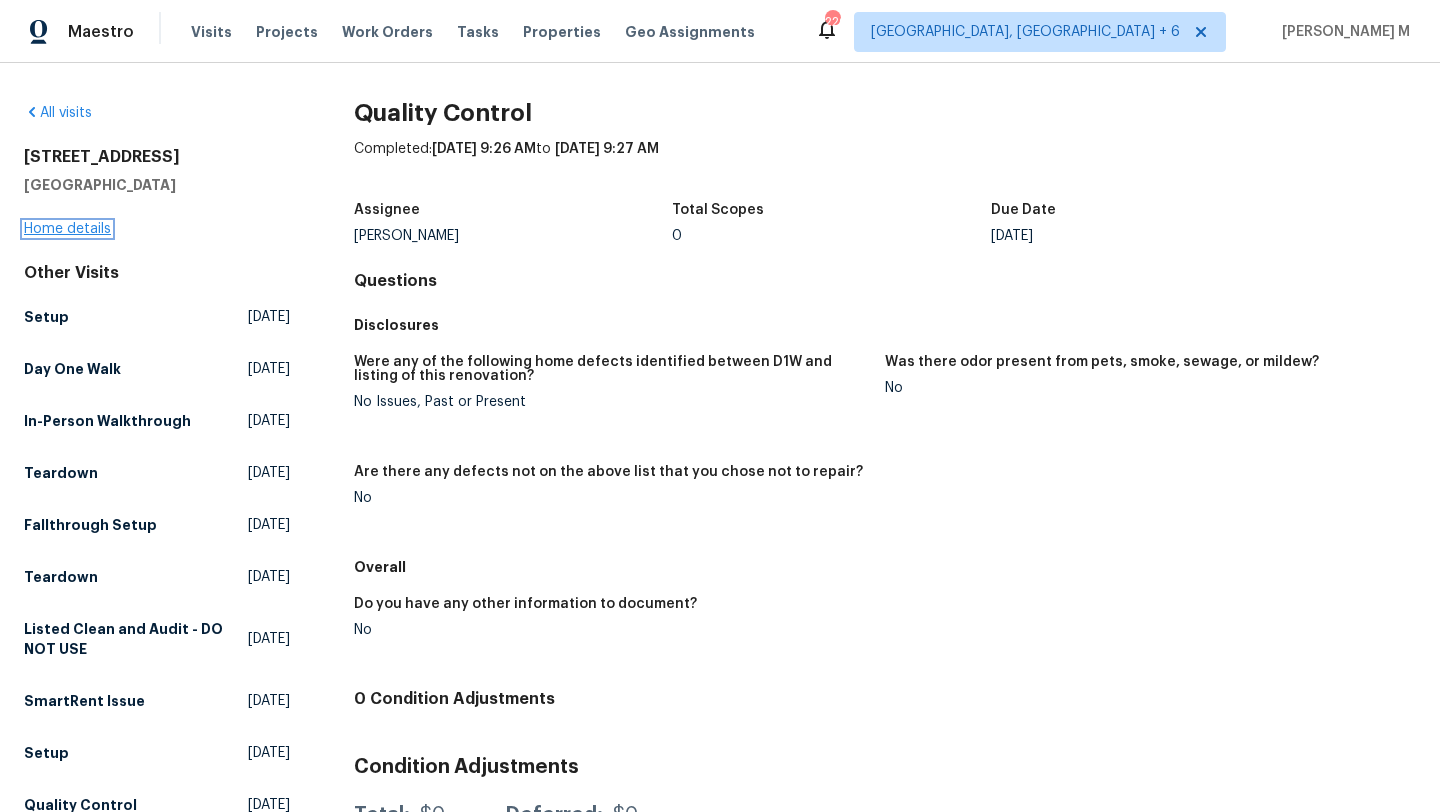 click on "Home details" at bounding box center [67, 229] 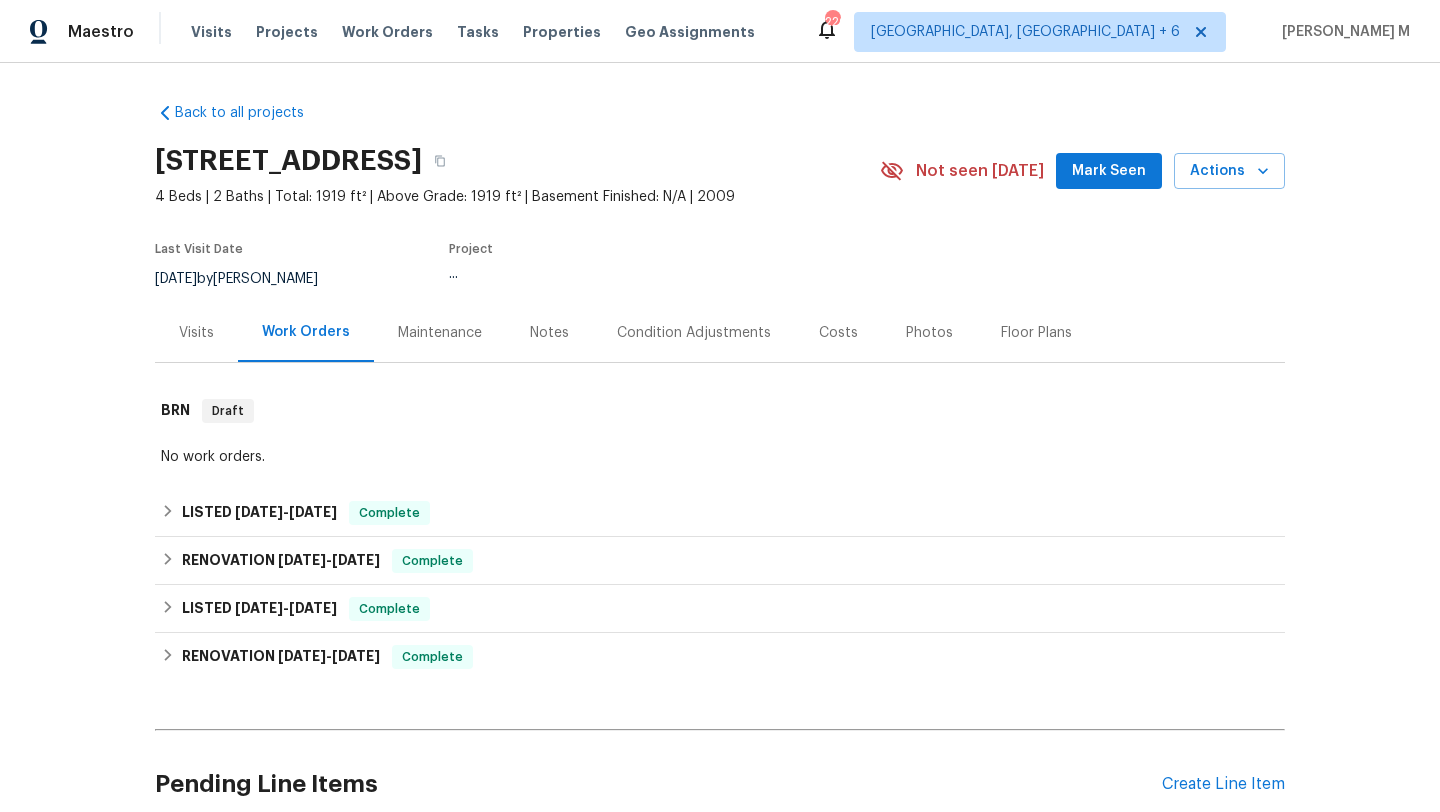 click on "Visits" at bounding box center [196, 332] 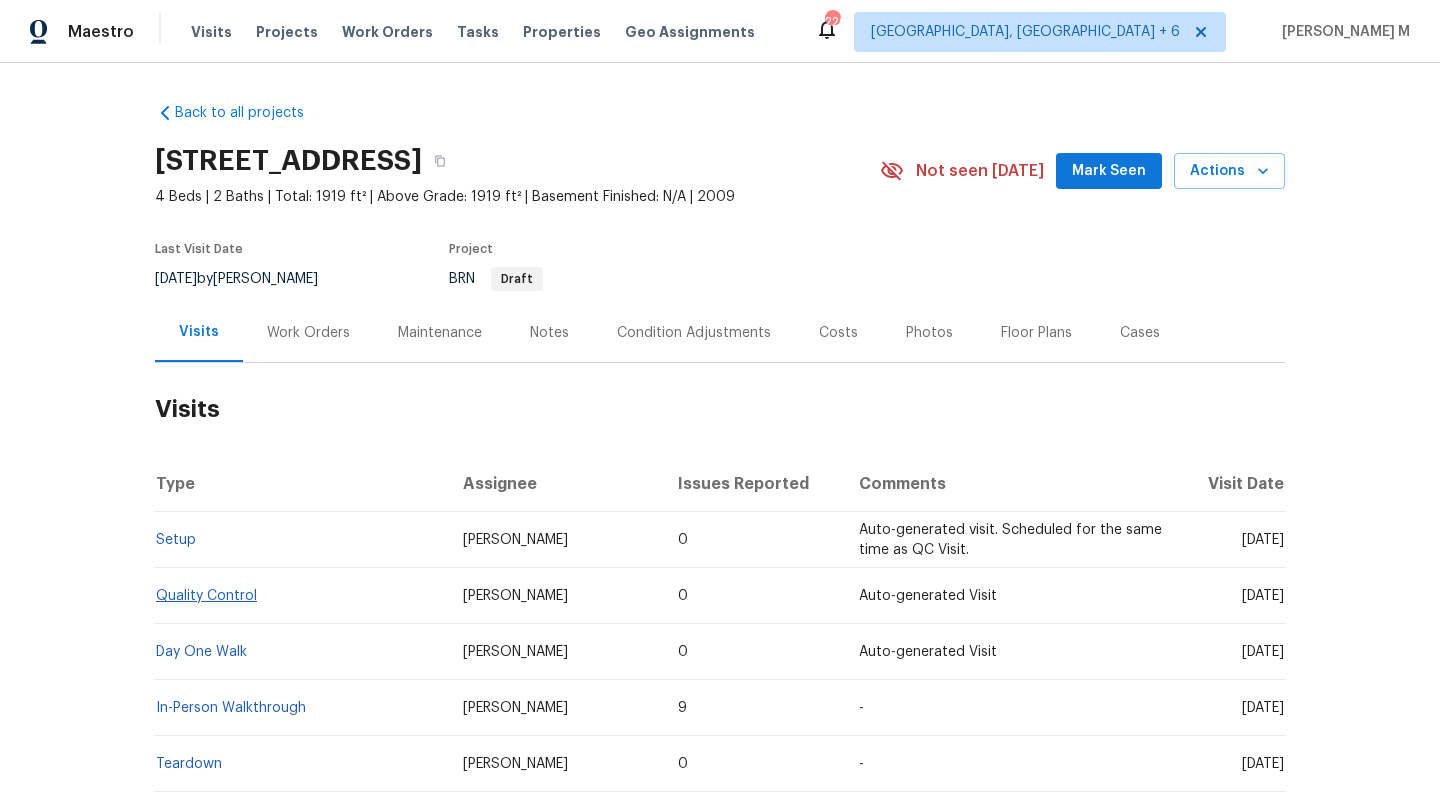 click on "Quality Control" at bounding box center (301, 596) 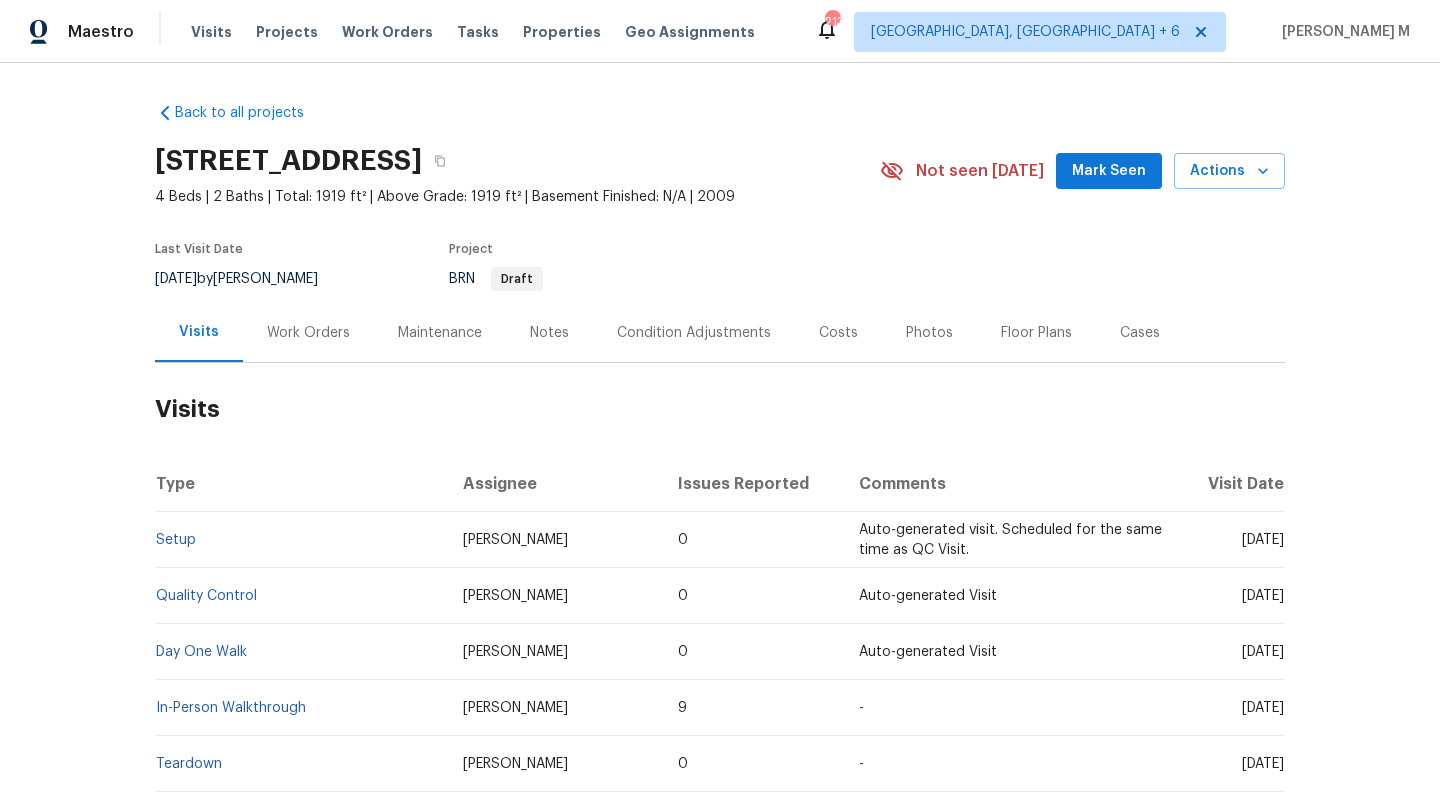 click on "Quality Control" at bounding box center (301, 596) 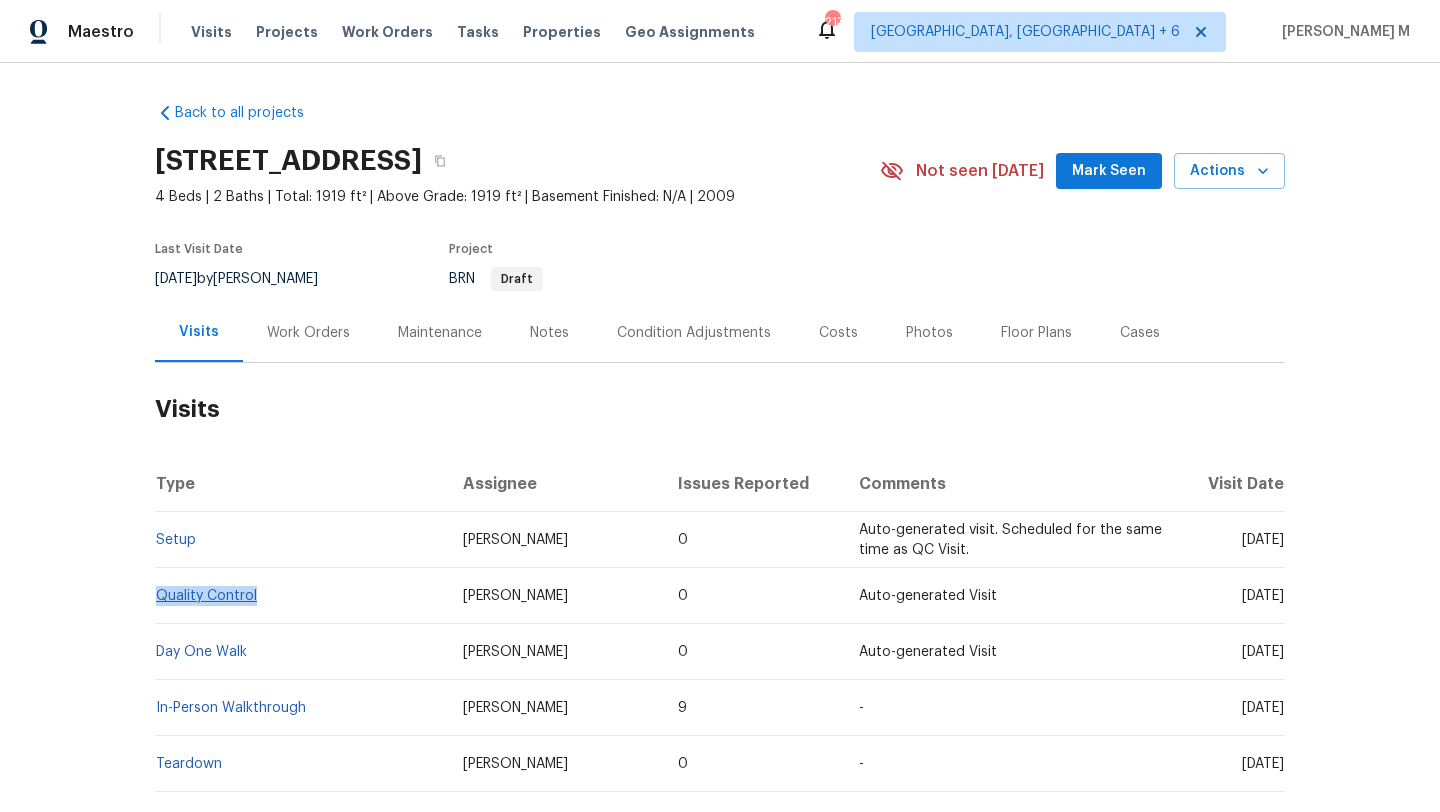 drag, startPoint x: 266, startPoint y: 599, endPoint x: 151, endPoint y: 601, distance: 115.01739 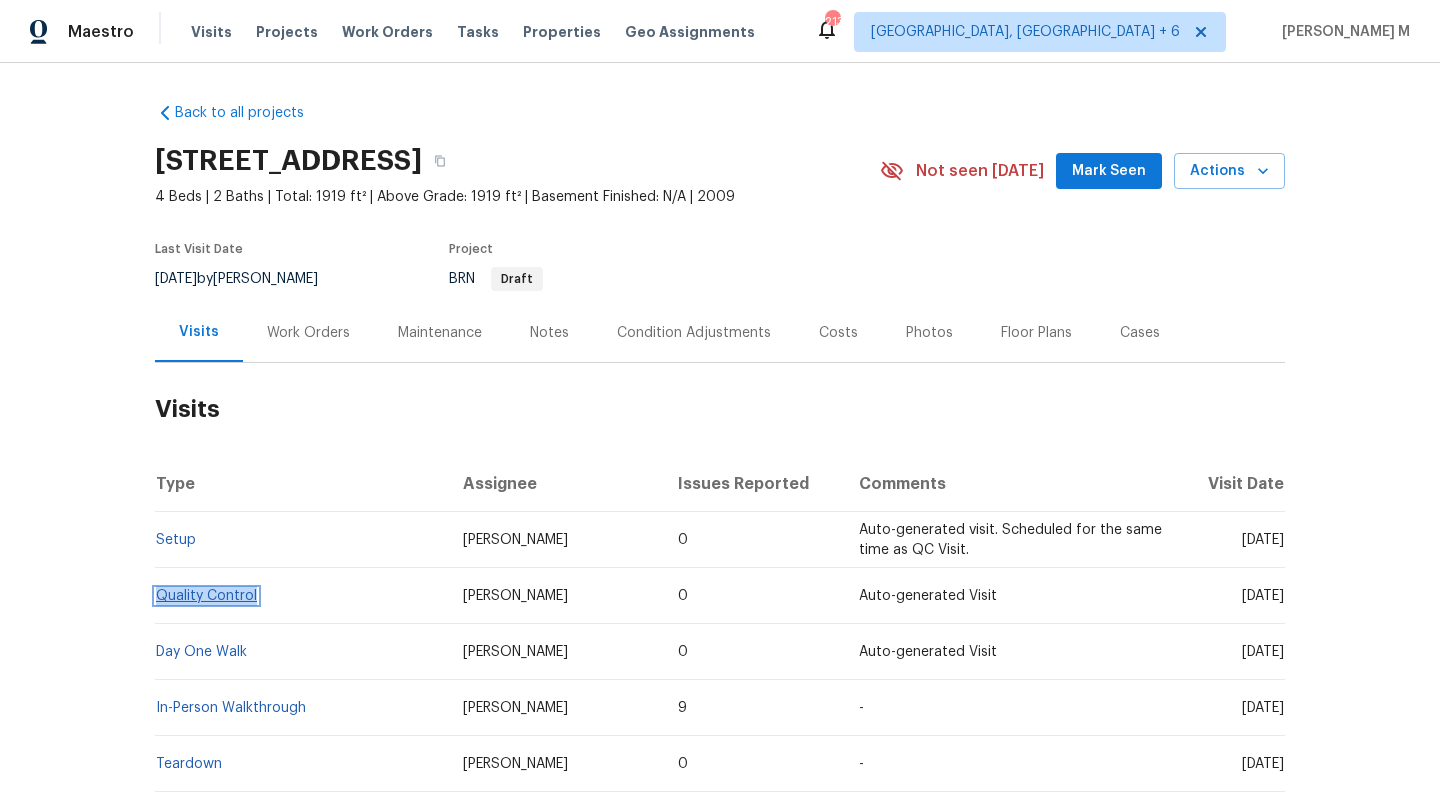 click on "Quality Control" at bounding box center [206, 596] 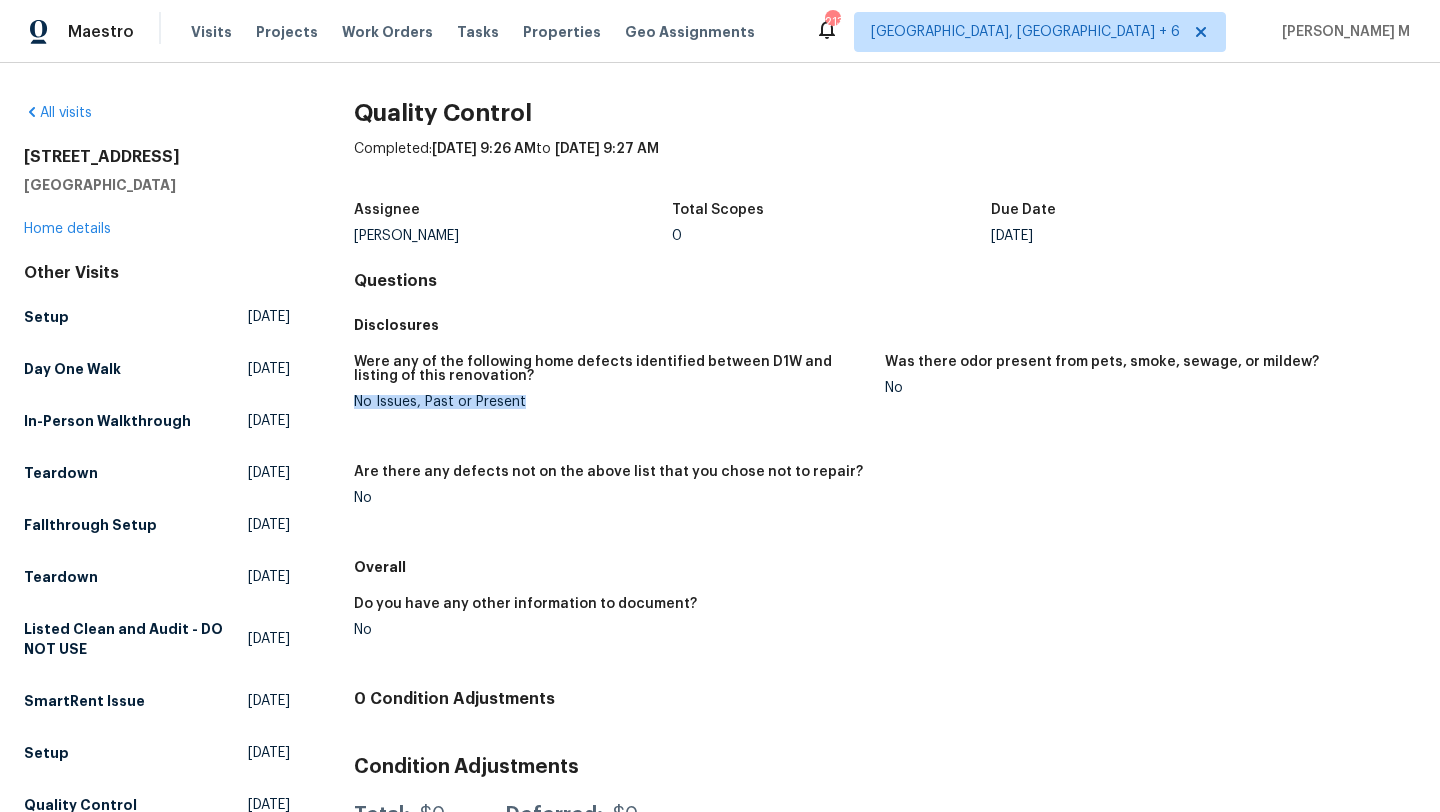 drag, startPoint x: 368, startPoint y: 405, endPoint x: 565, endPoint y: 405, distance: 197 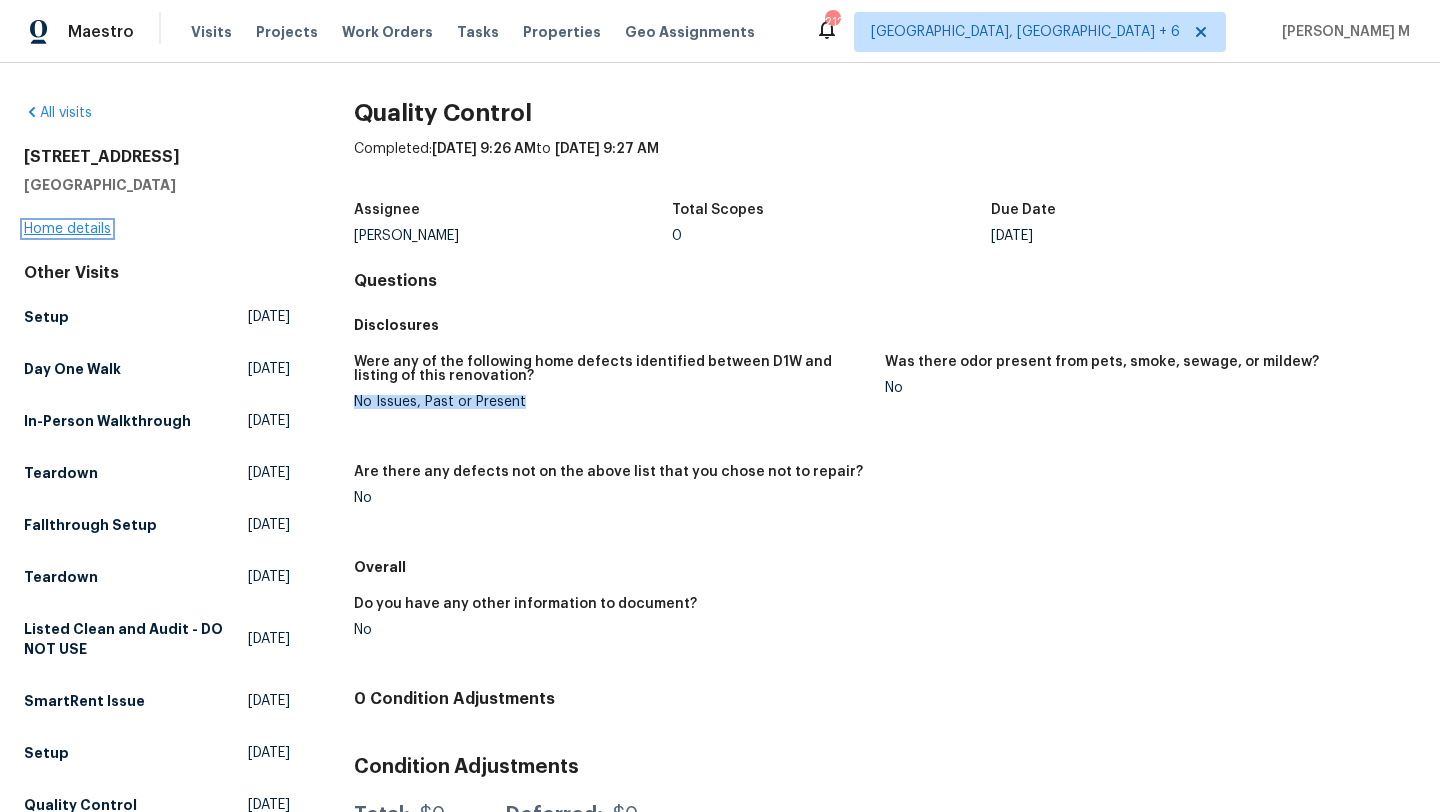 click on "Home details" at bounding box center (67, 229) 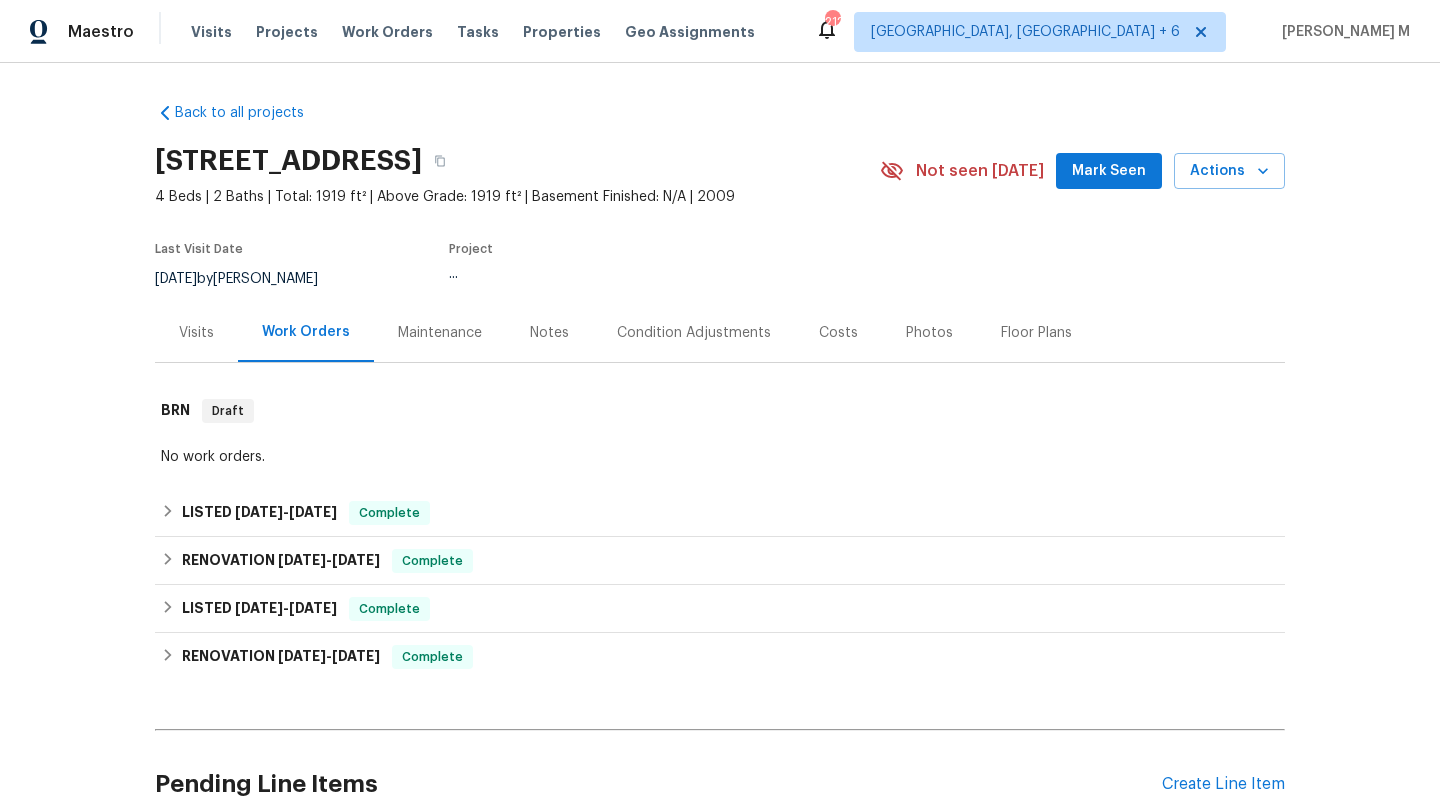 click on "Visits" at bounding box center (196, 332) 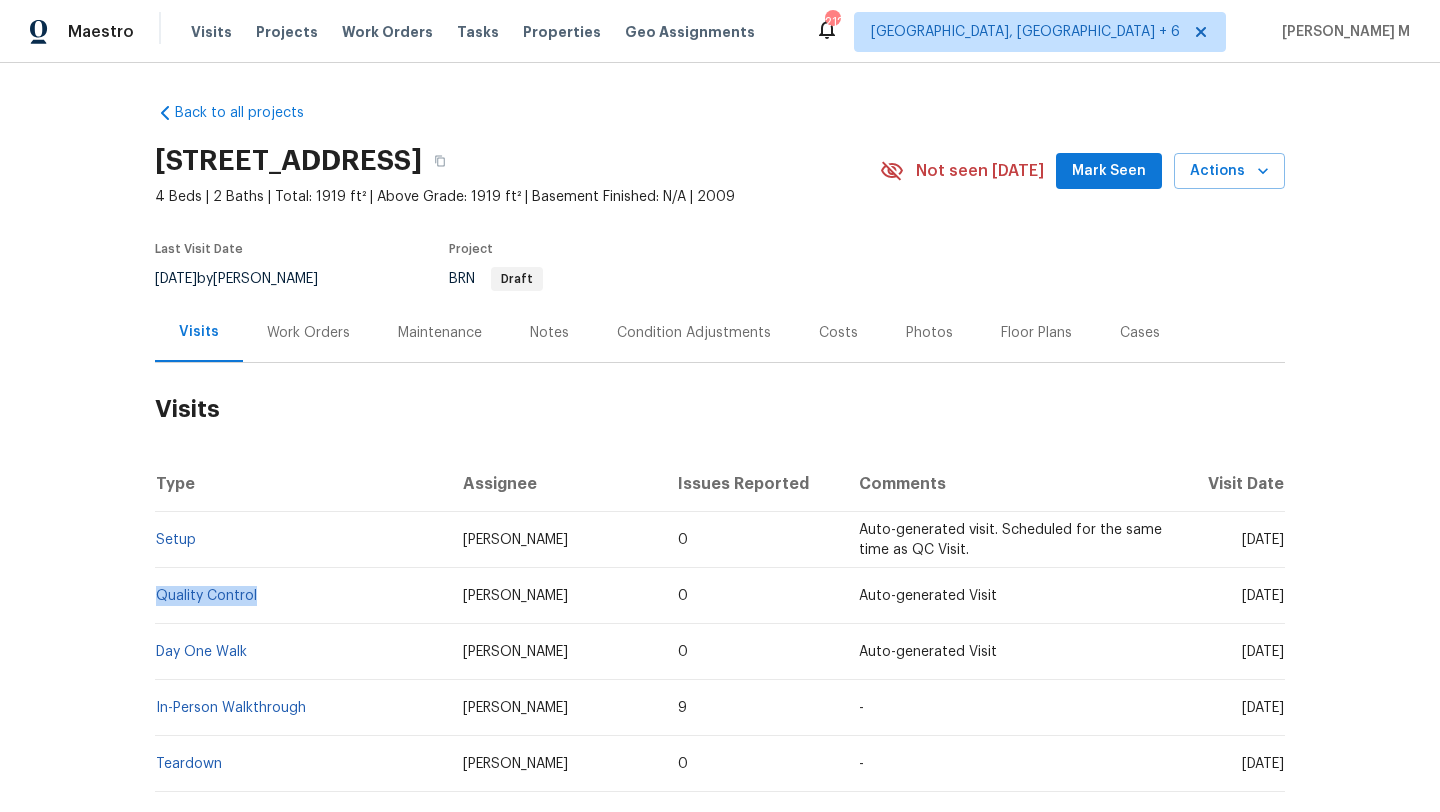 copy on "Quality Control" 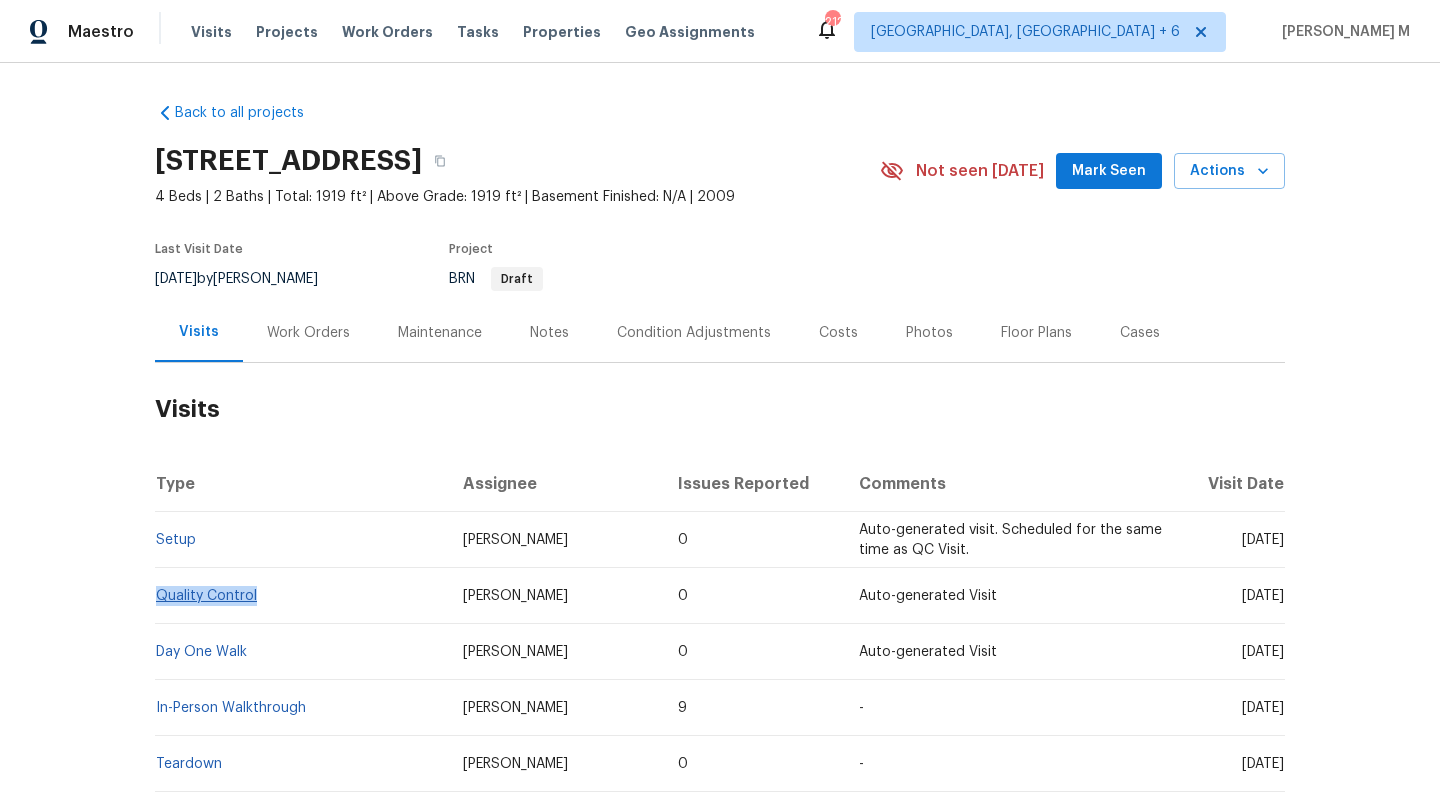 drag, startPoint x: 255, startPoint y: 590, endPoint x: 152, endPoint y: 602, distance: 103.69667 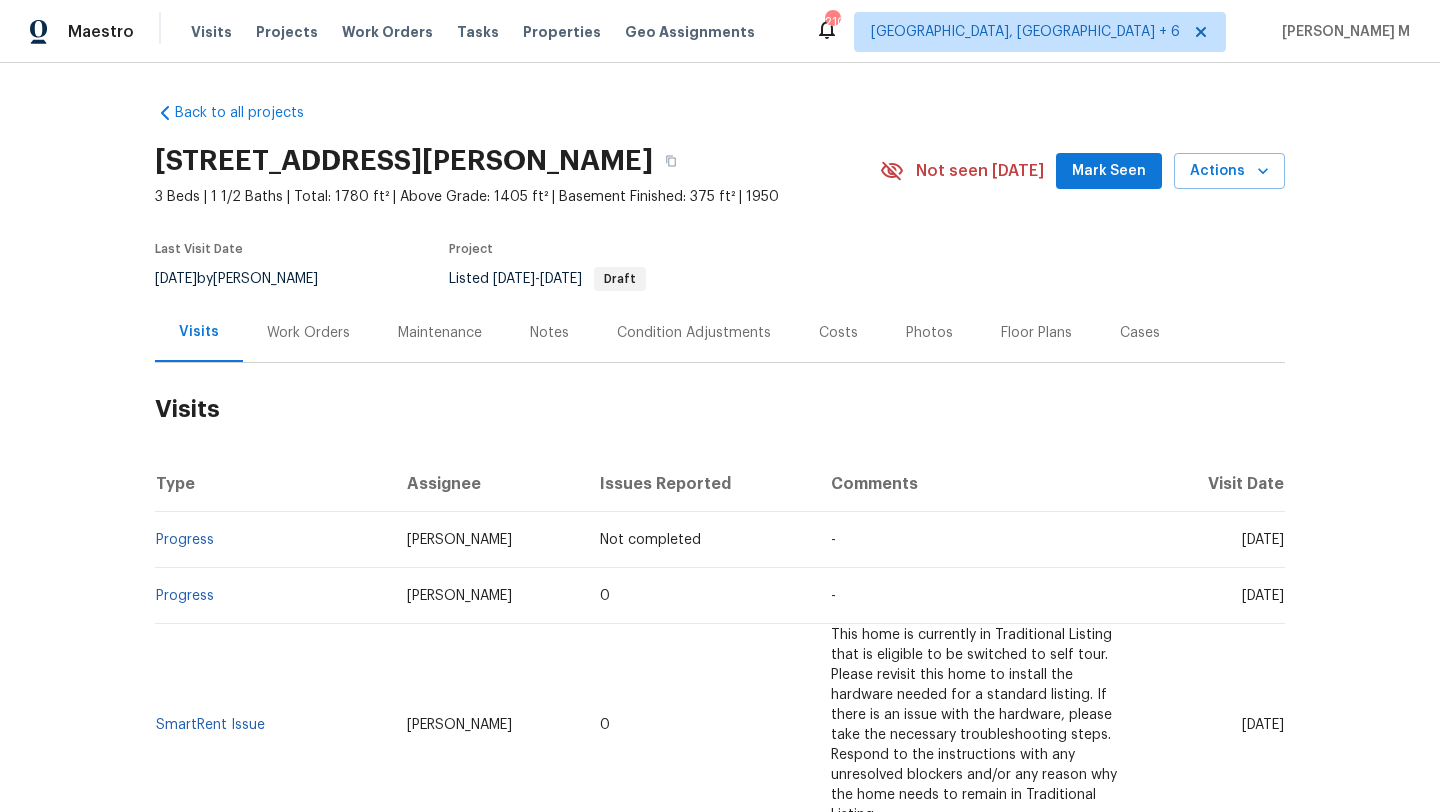 scroll, scrollTop: 0, scrollLeft: 0, axis: both 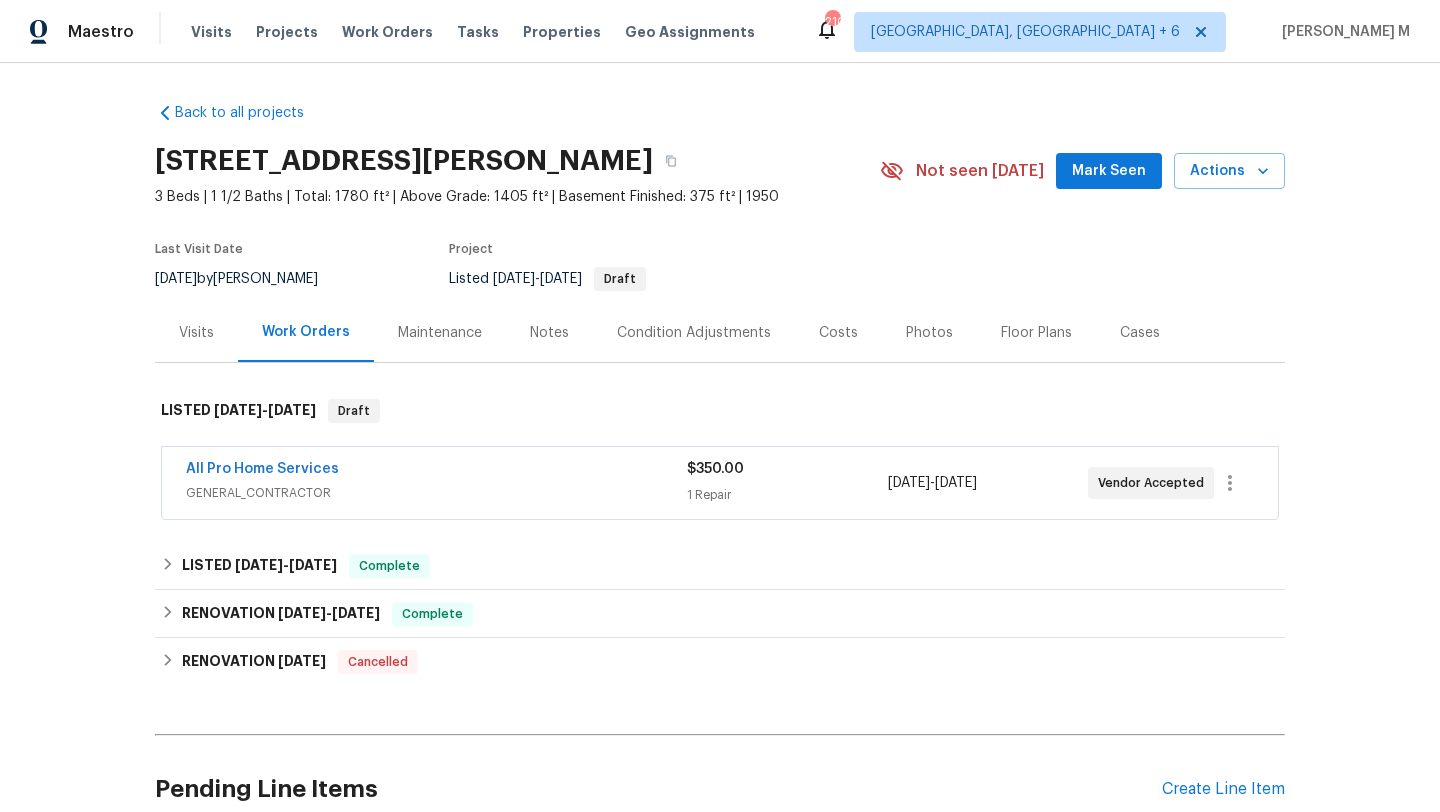 click on "GENERAL_CONTRACTOR" at bounding box center (436, 493) 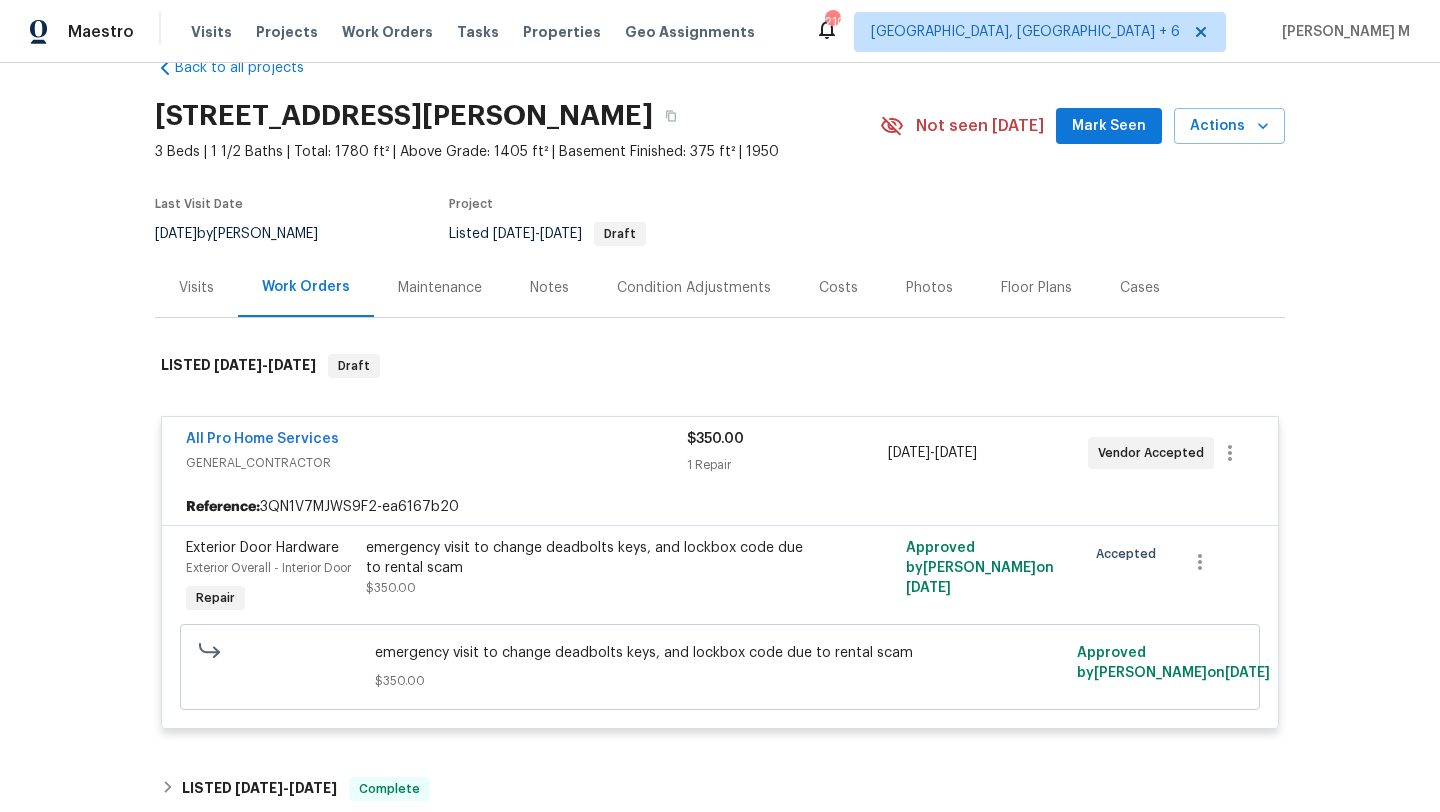 scroll, scrollTop: 78, scrollLeft: 0, axis: vertical 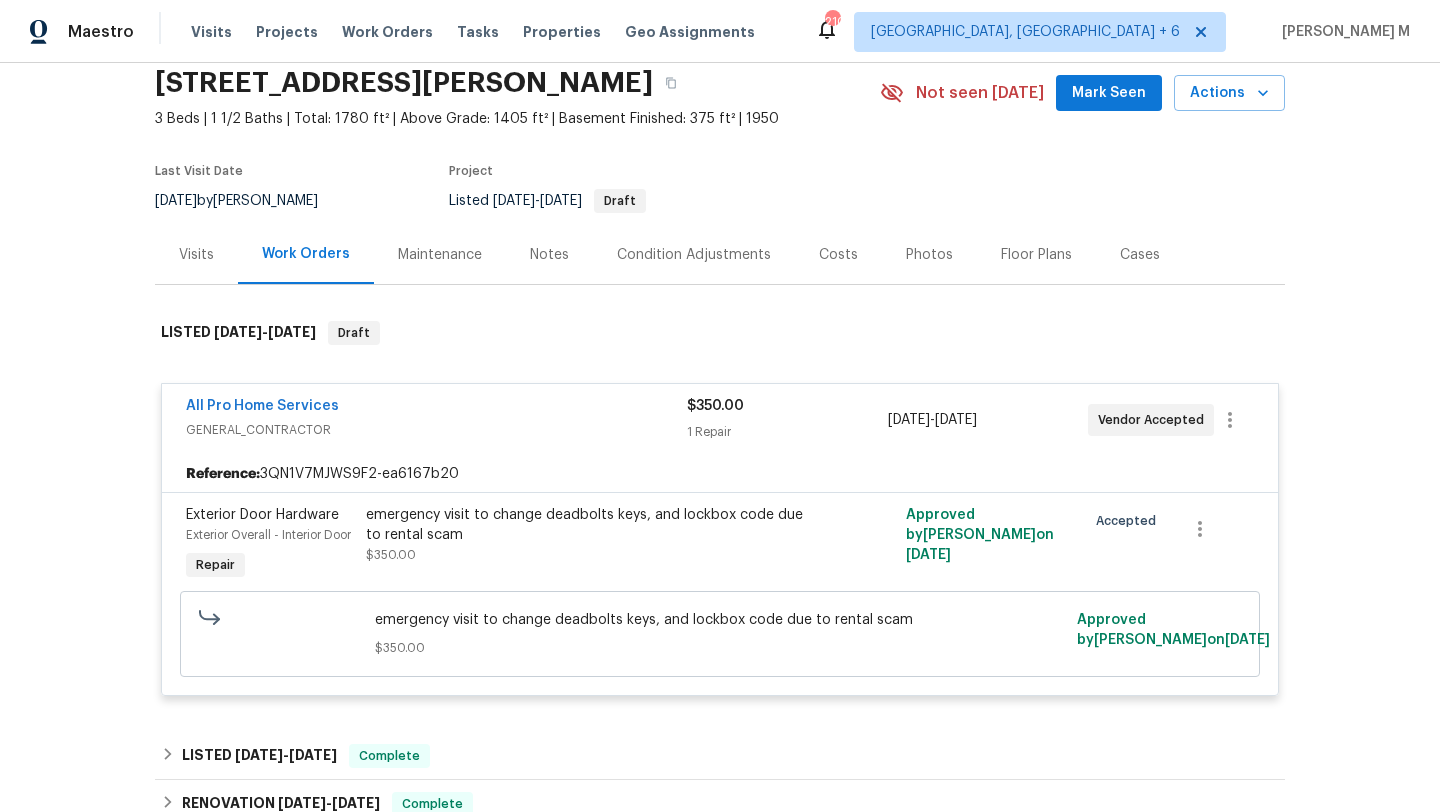 click on "emergency visit to change deadbolts keys, and lockbox code due to rental scam" at bounding box center (585, 525) 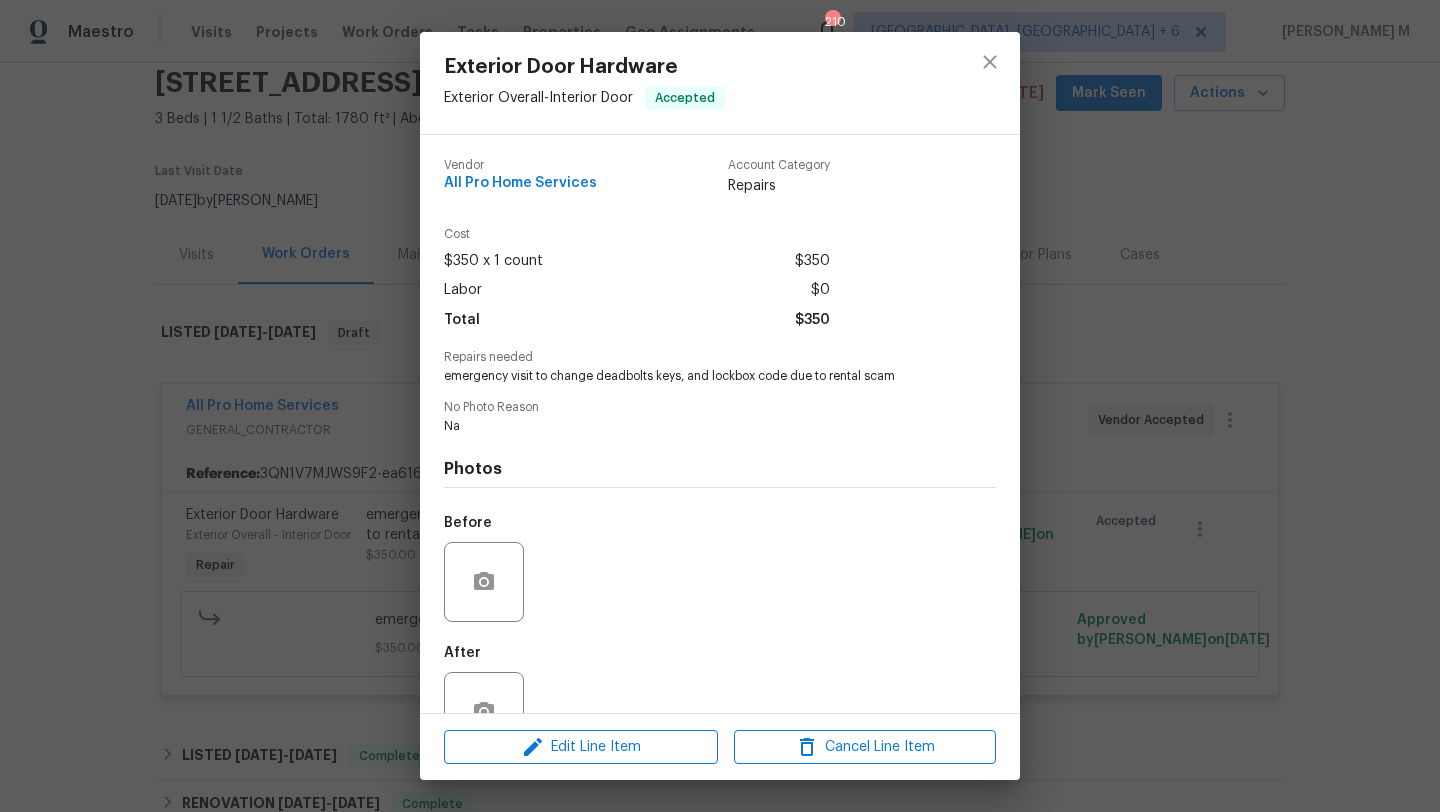 click on "Exterior Door Hardware Exterior Overall  -  Interior Door Accepted Vendor All Pro Home Services Account Category Repairs Cost $350 x 1 count $350 Labor $0 Total $350 Repairs needed emergency visit to change deadbolts keys, and lockbox code due to rental scam No Photo Reason Na Photos Before After  Edit Line Item  Cancel Line Item" at bounding box center [720, 406] 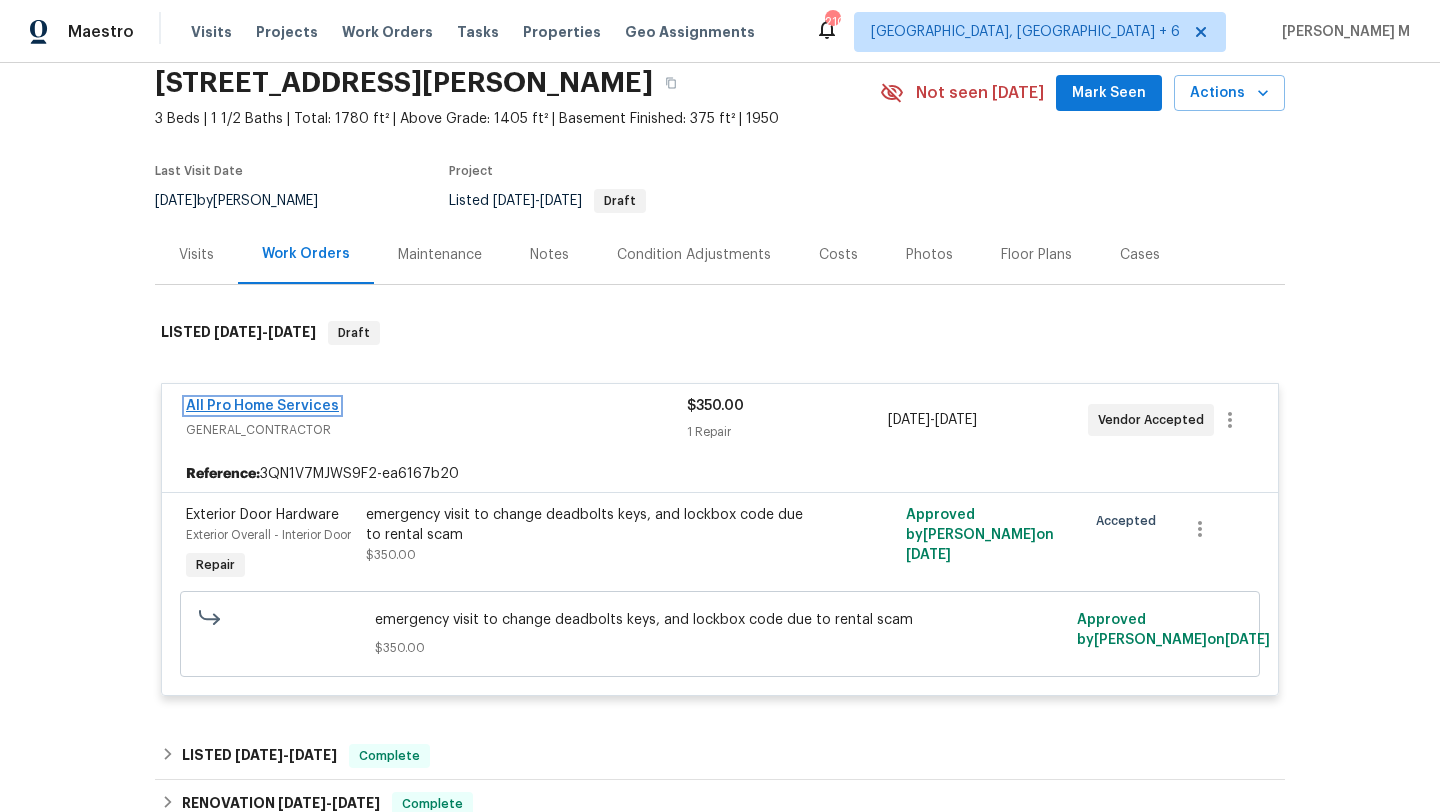 click on "All Pro Home Services" at bounding box center (262, 406) 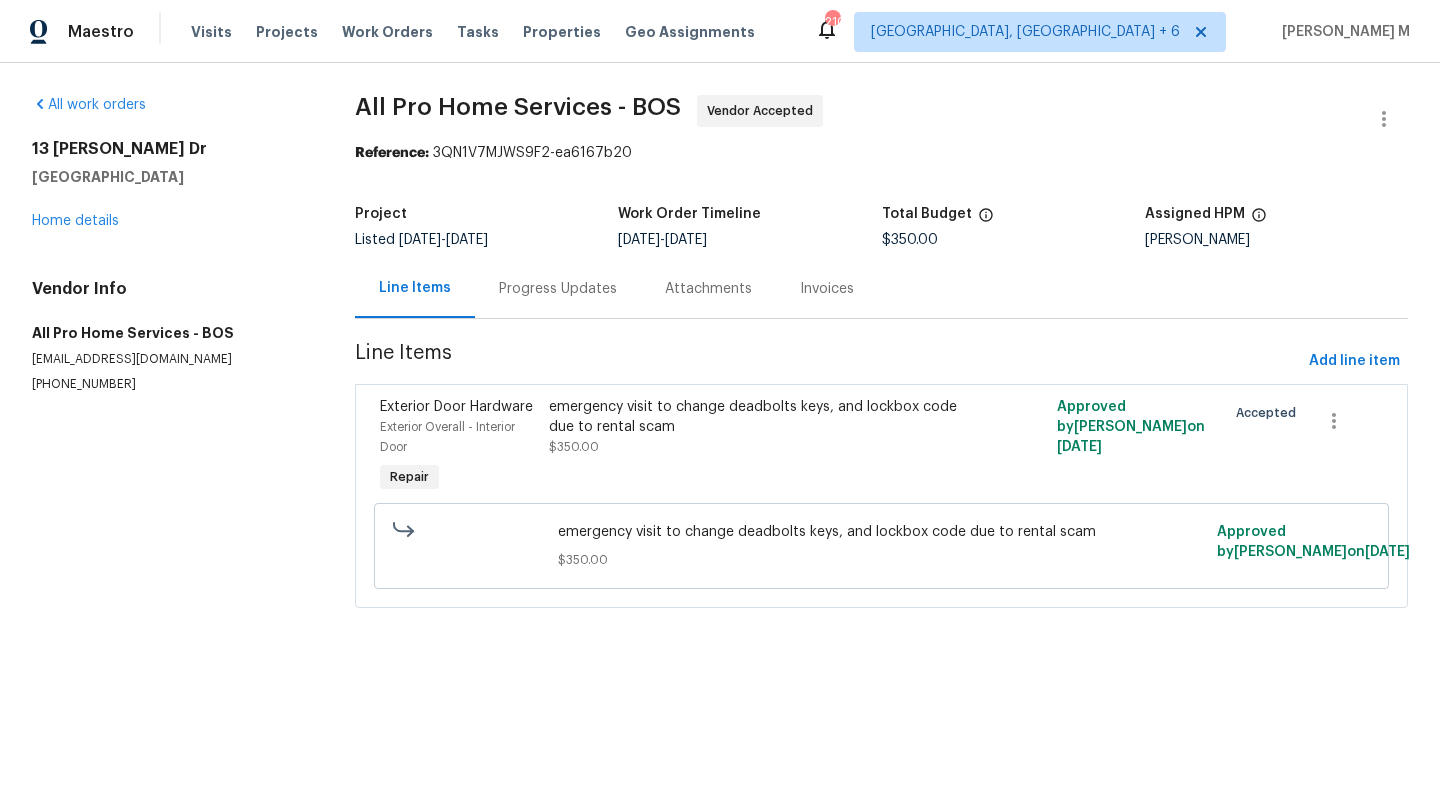click on "Progress Updates" at bounding box center [558, 288] 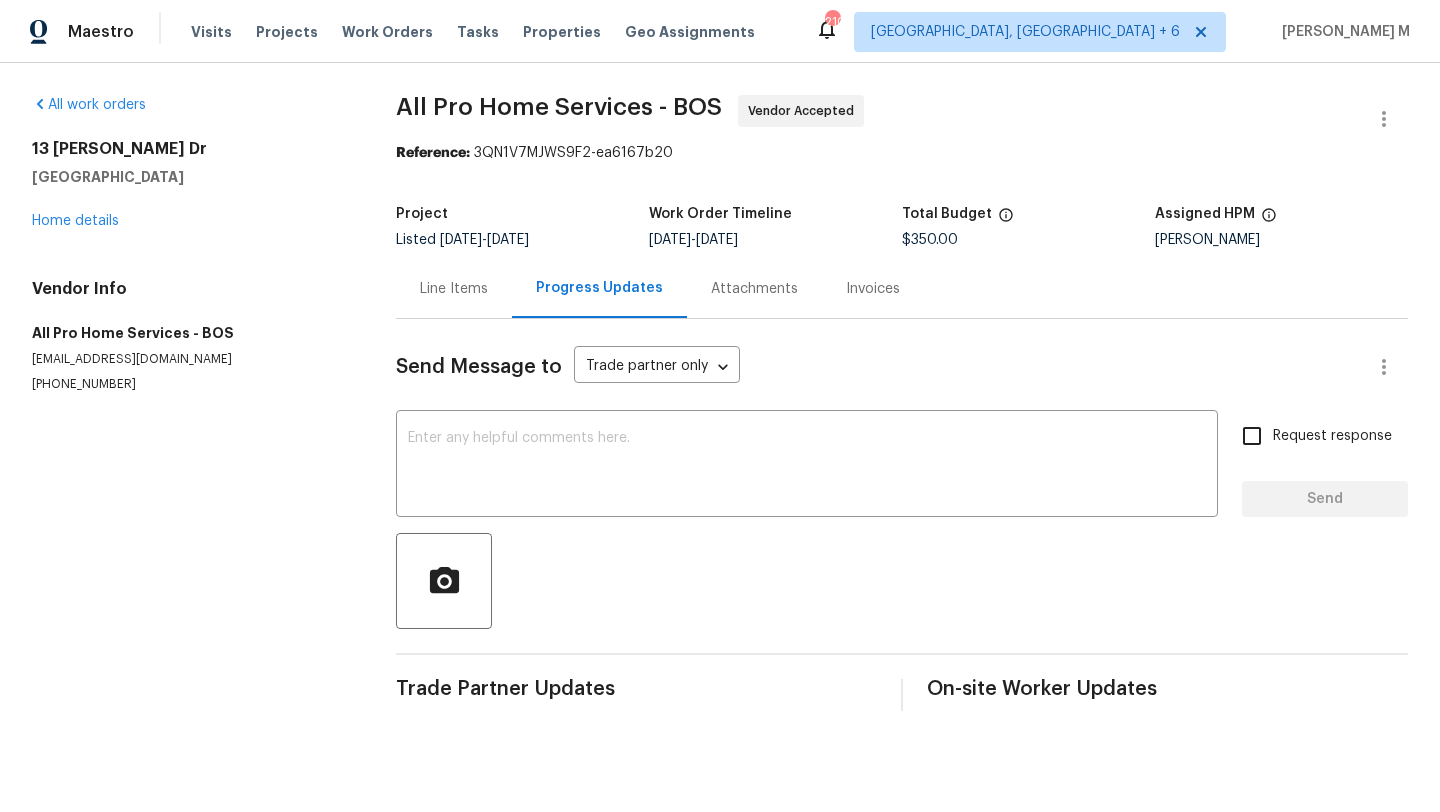 click on "Line Items" at bounding box center [454, 288] 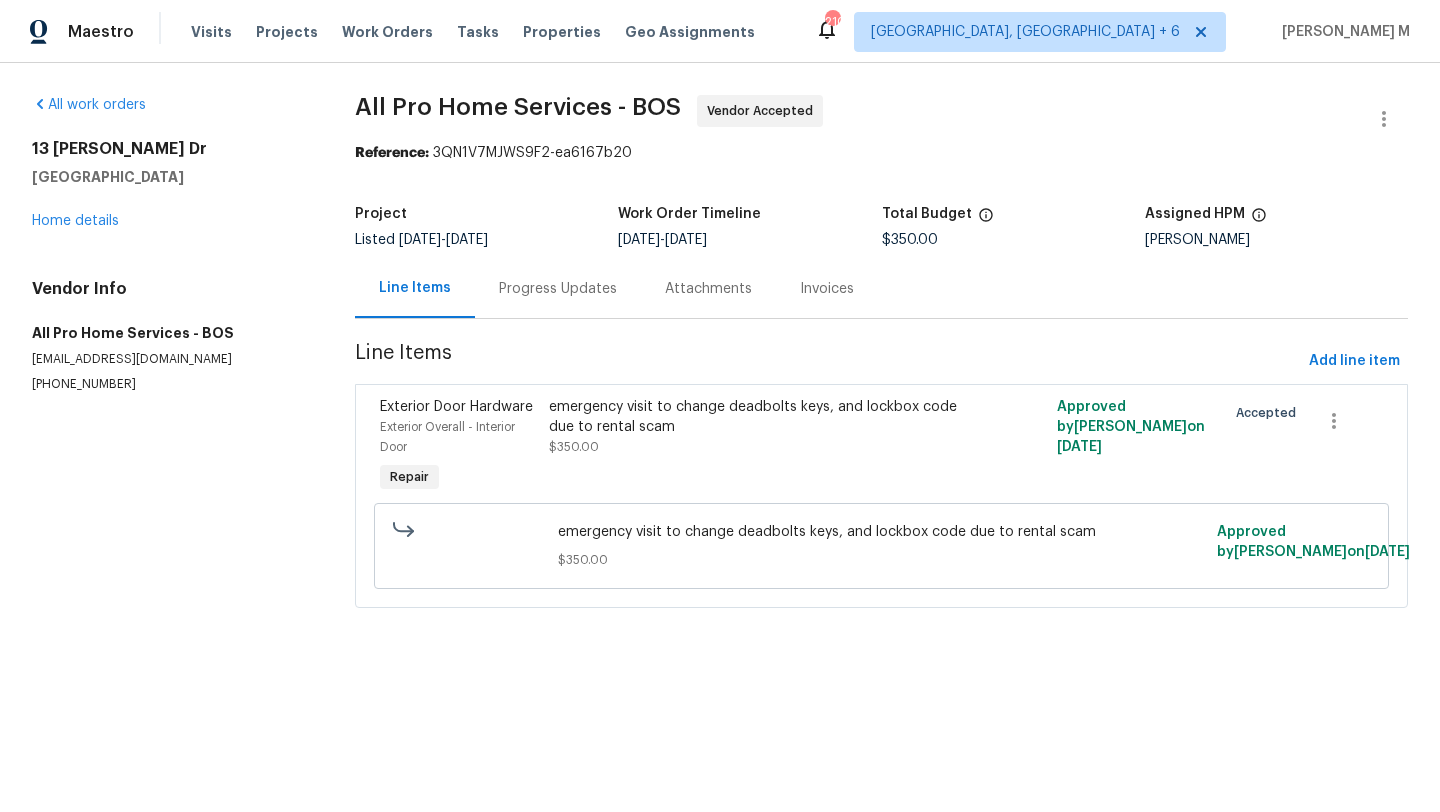click on "13 Phillips Dr West Boylston, MA 01583 Home details" at bounding box center (169, 185) 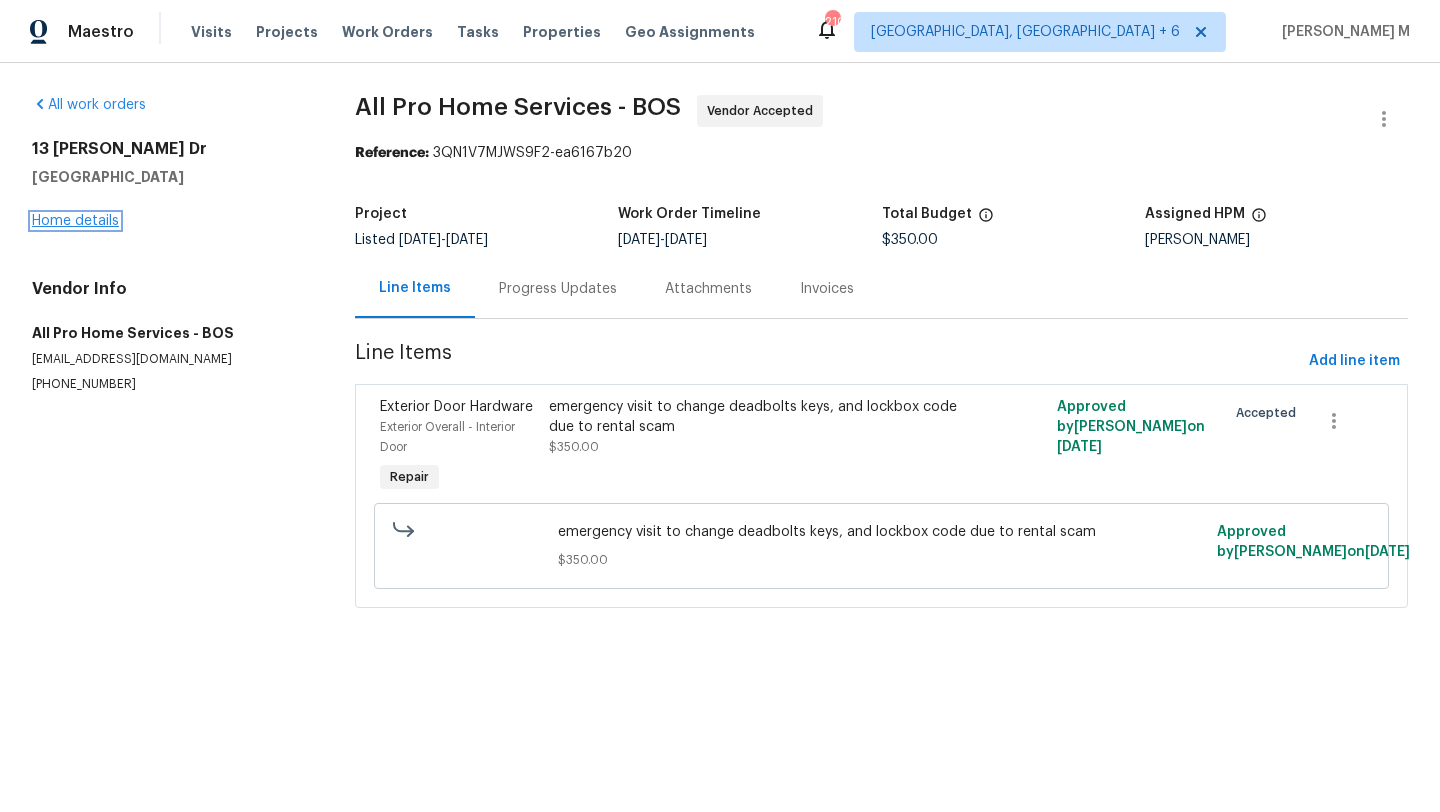 click on "Home details" at bounding box center (75, 221) 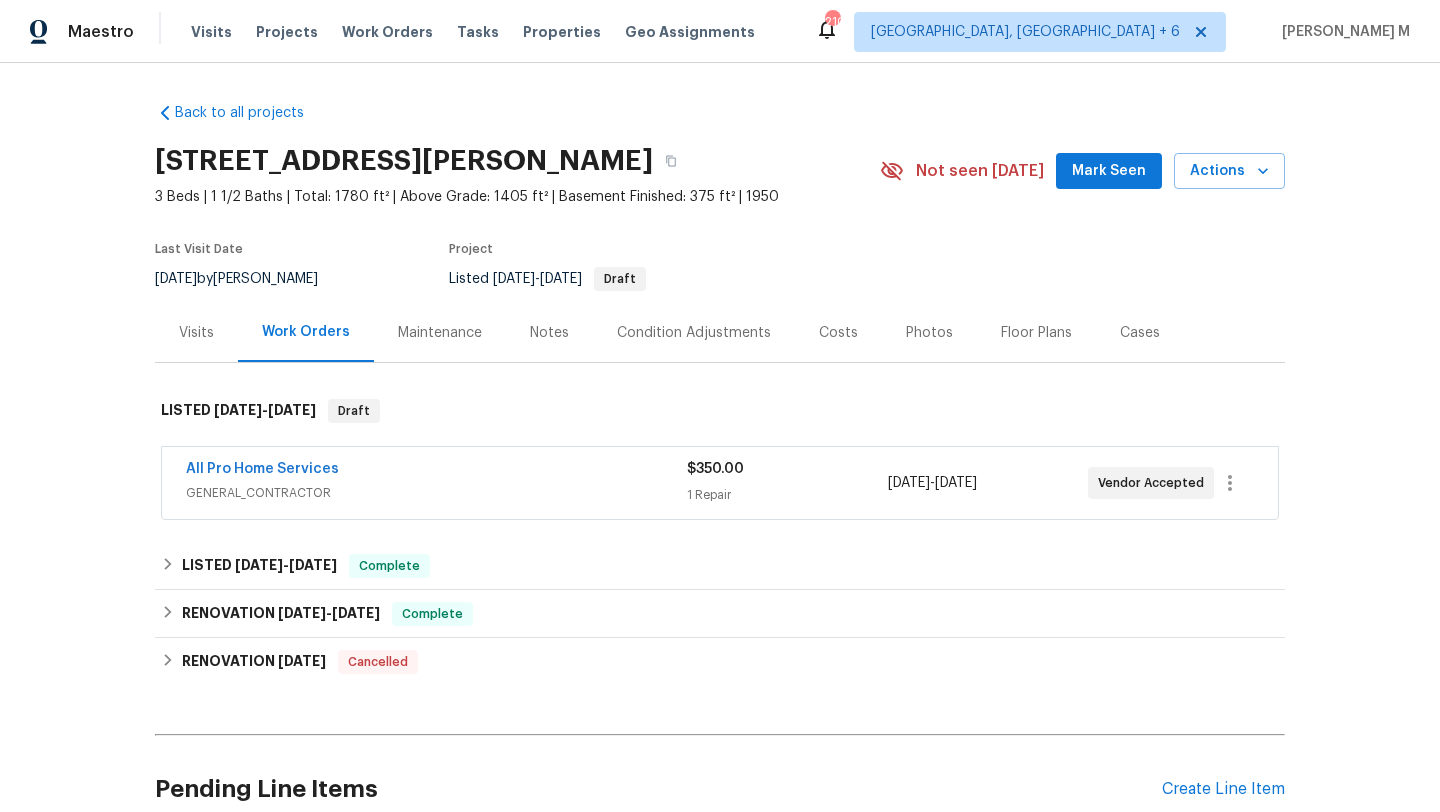 click on "GENERAL_CONTRACTOR" at bounding box center [436, 493] 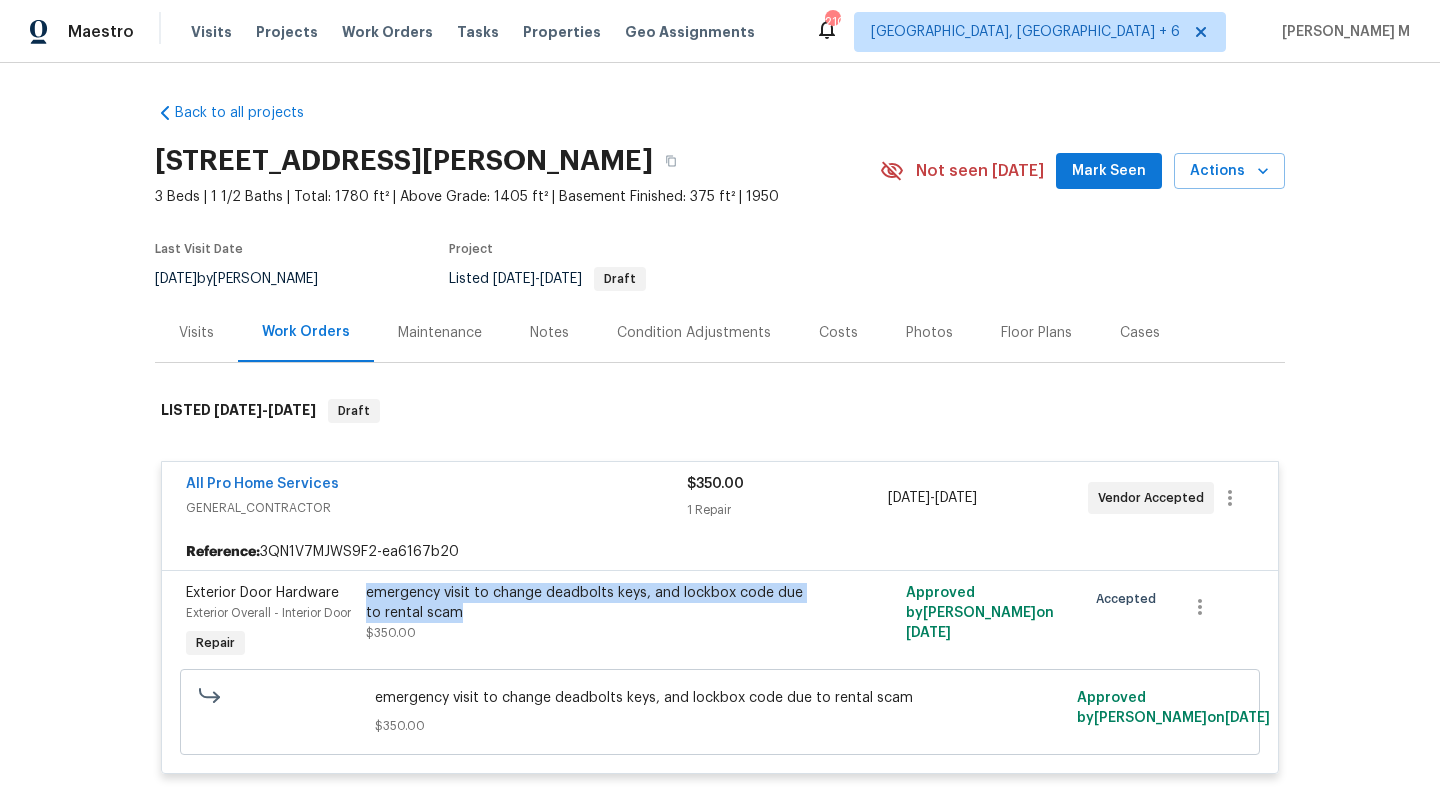 copy on "emergency visit to change deadbolts keys, and lockbox code due to rental scam" 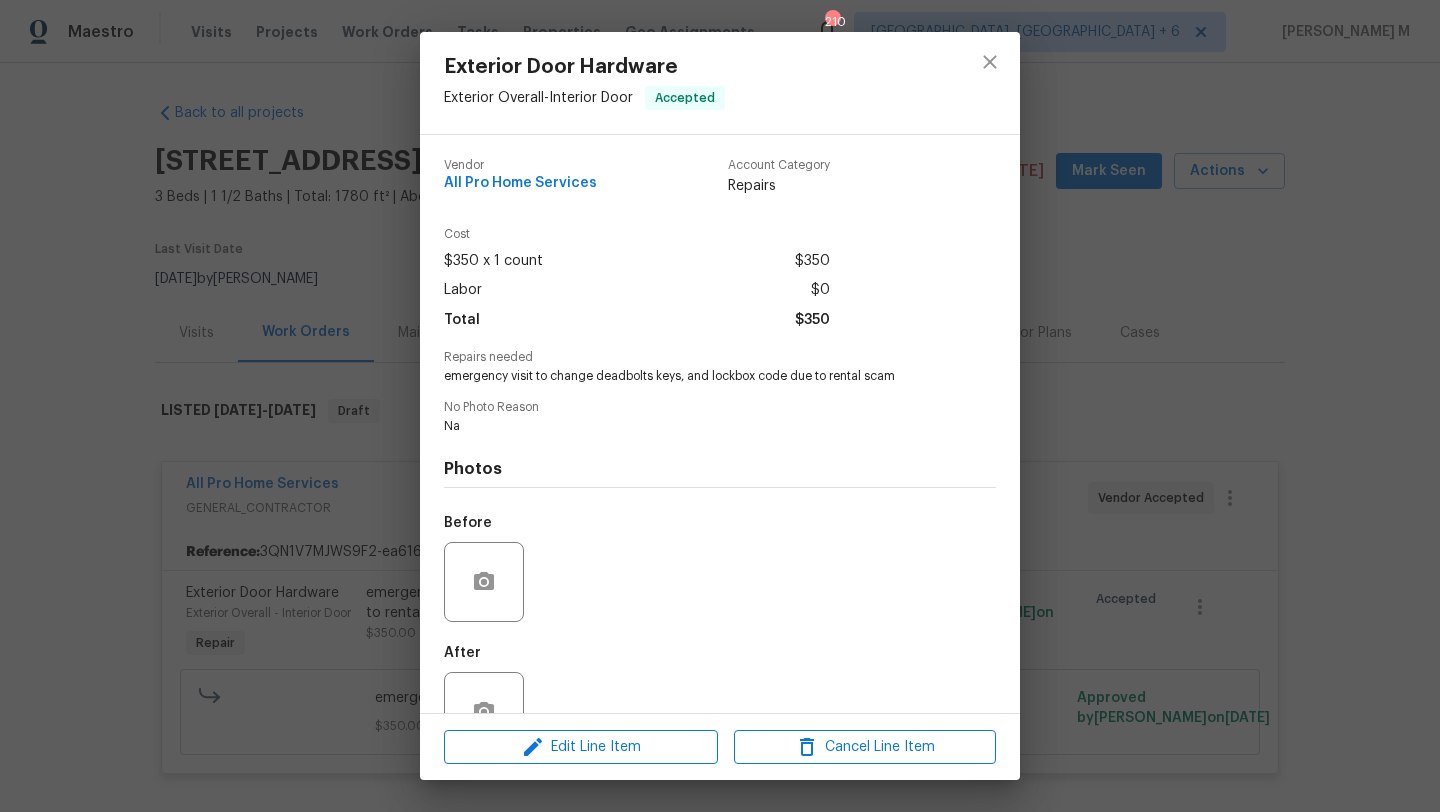 click on "Exterior Door Hardware Exterior Overall  -  Interior Door Accepted Vendor All Pro Home Services Account Category Repairs Cost $350 x 1 count $350 Labor $0 Total $350 Repairs needed emergency visit to change deadbolts keys, and lockbox code due to rental scam No Photo Reason Na Photos Before After  Edit Line Item  Cancel Line Item" at bounding box center (720, 406) 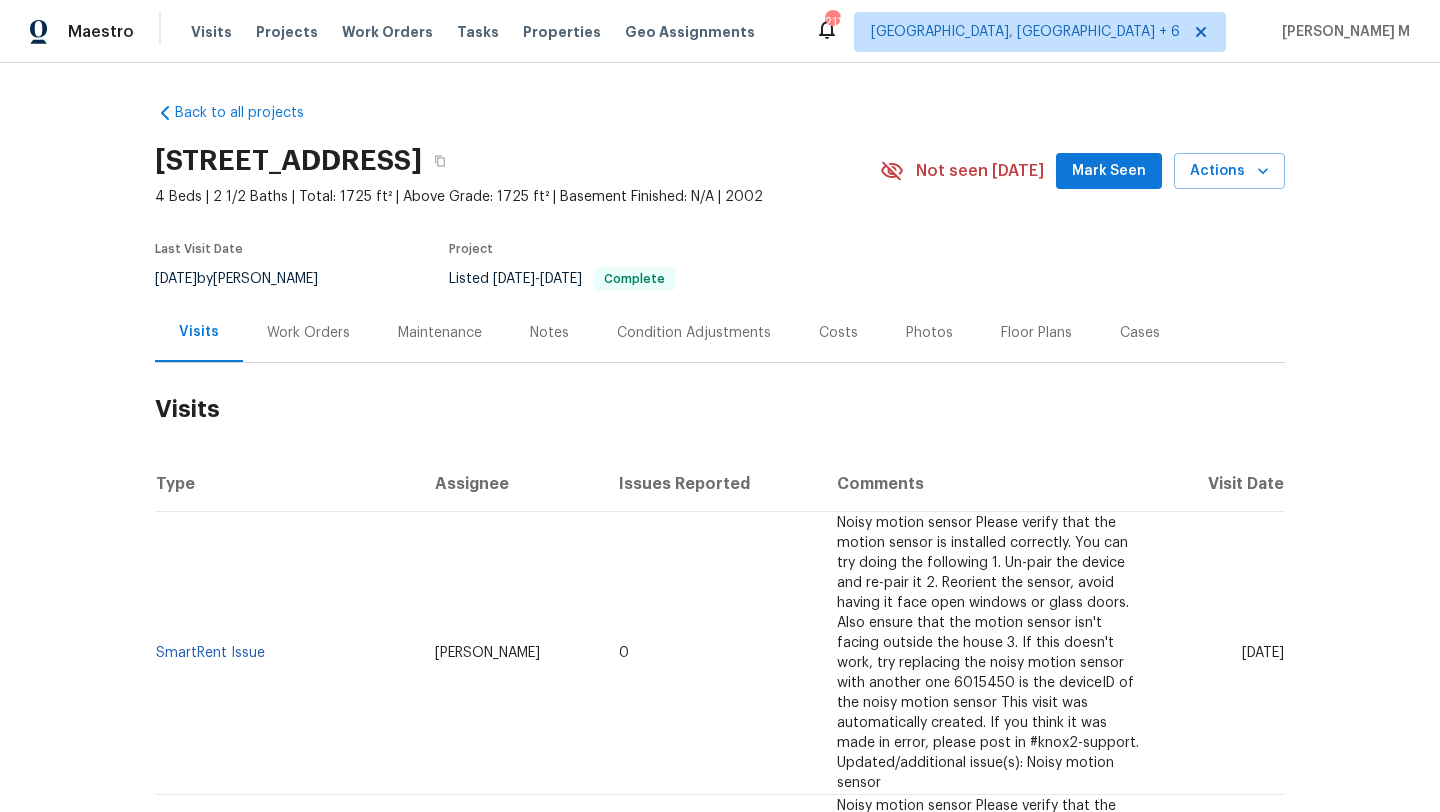 scroll, scrollTop: 0, scrollLeft: 0, axis: both 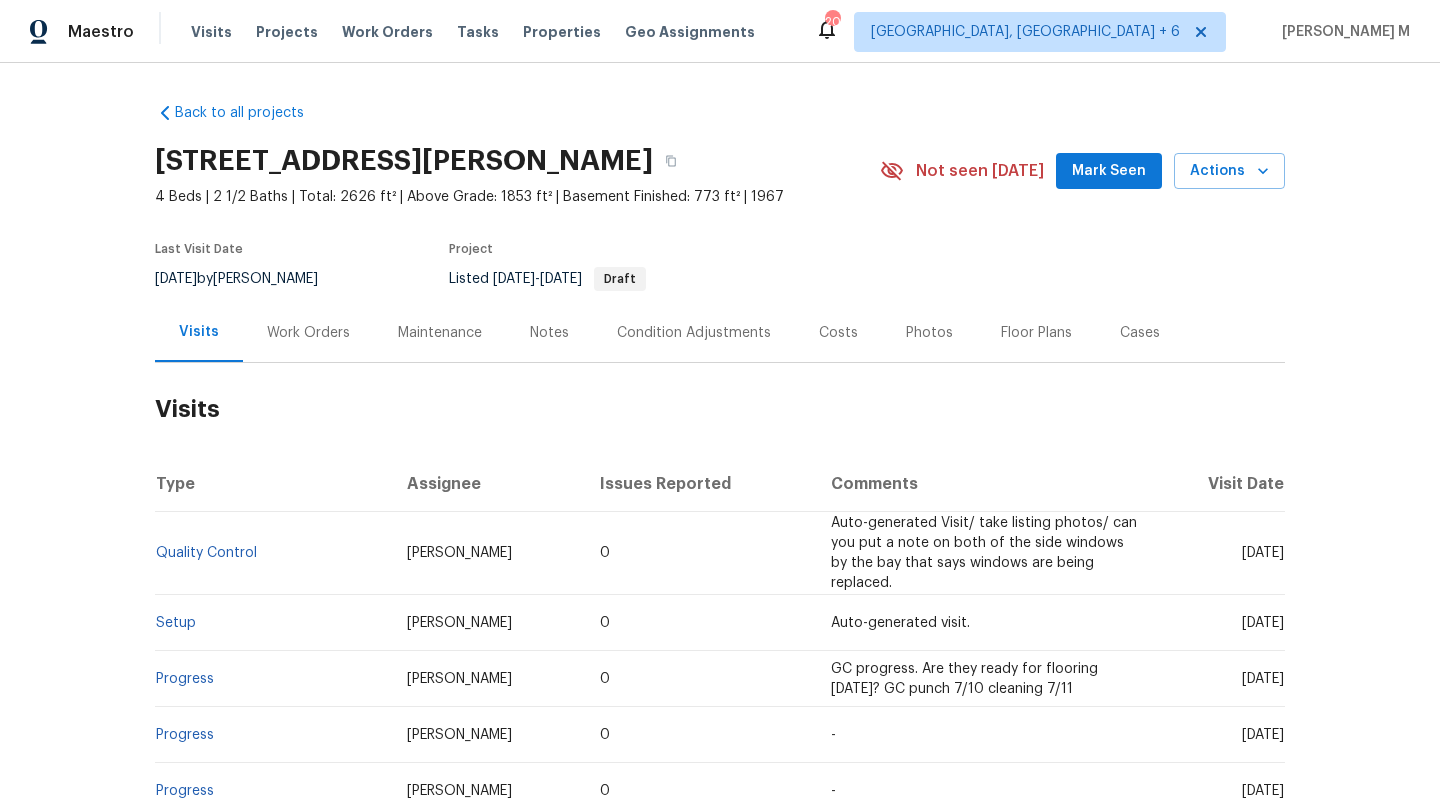 click on "Work Orders" at bounding box center (308, 332) 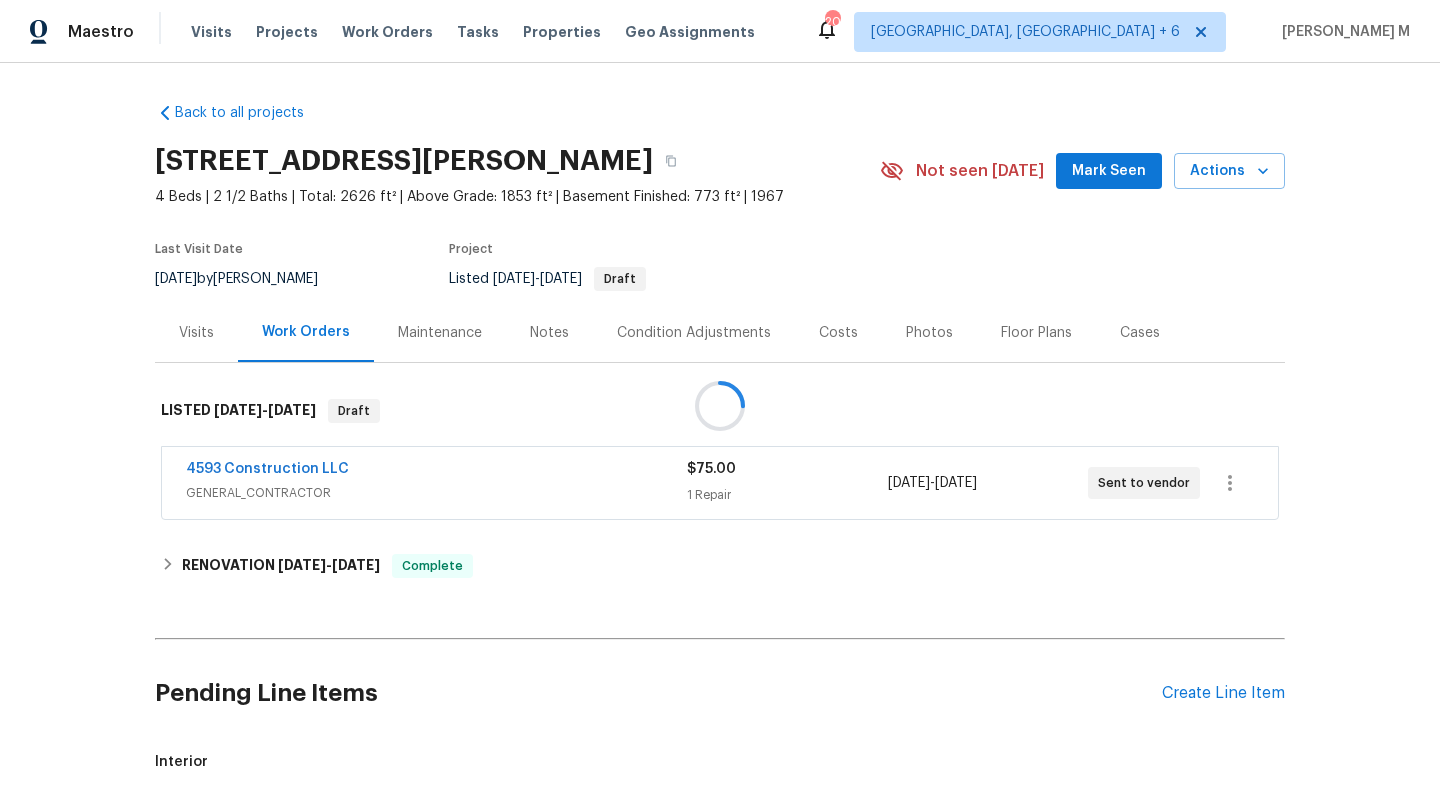 click at bounding box center [720, 406] 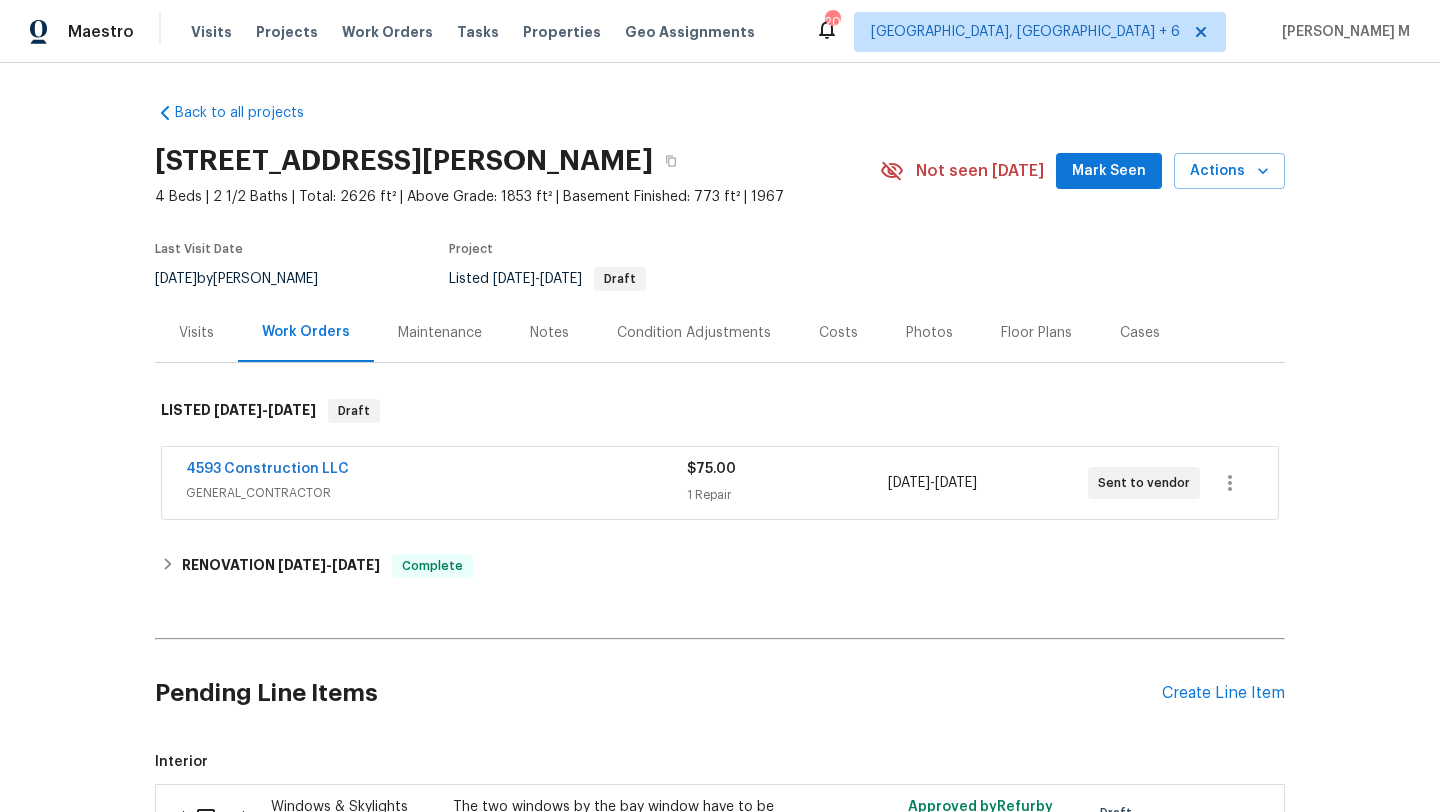click on "GENERAL_CONTRACTOR" at bounding box center (436, 493) 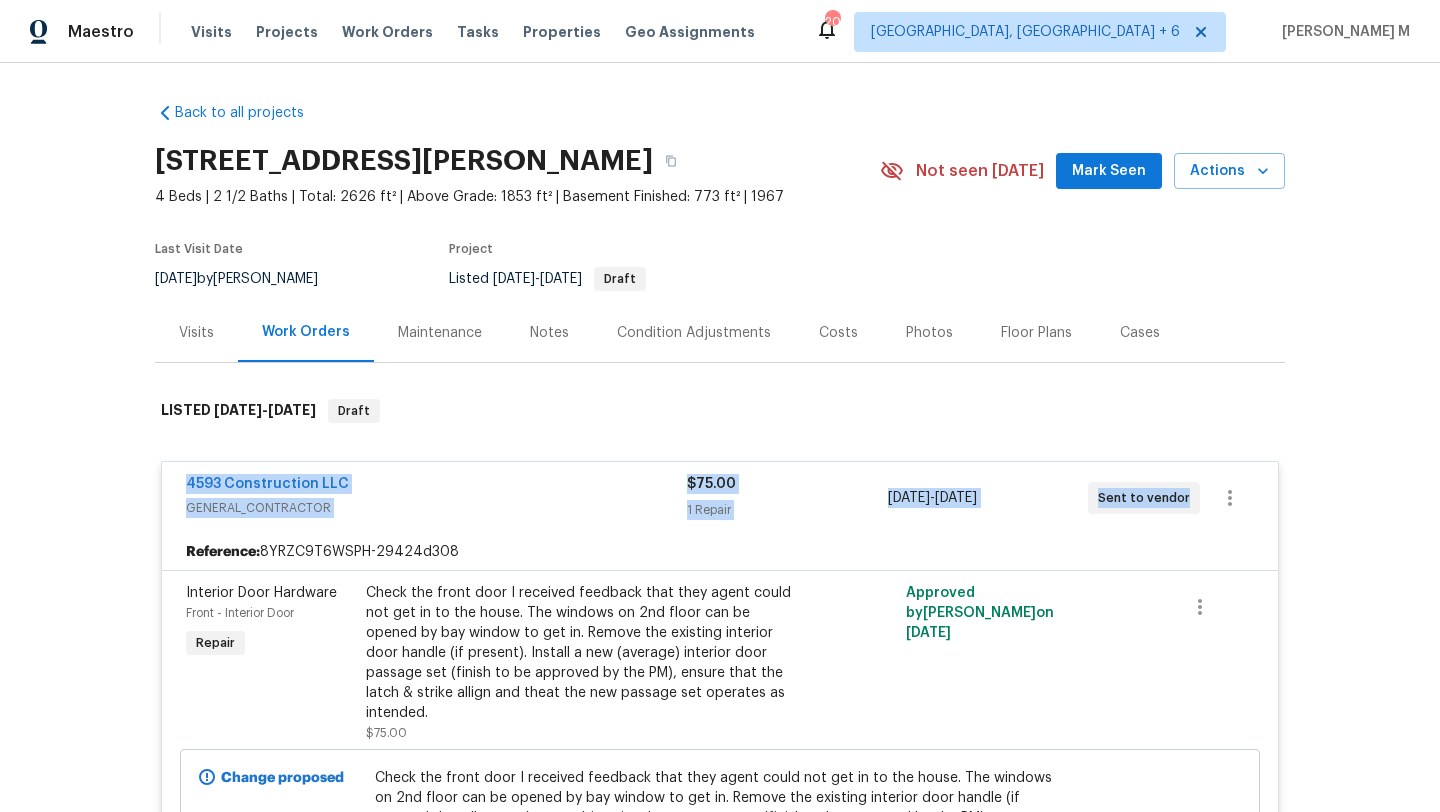 drag, startPoint x: 159, startPoint y: 490, endPoint x: 1182, endPoint y: 509, distance: 1023.17645 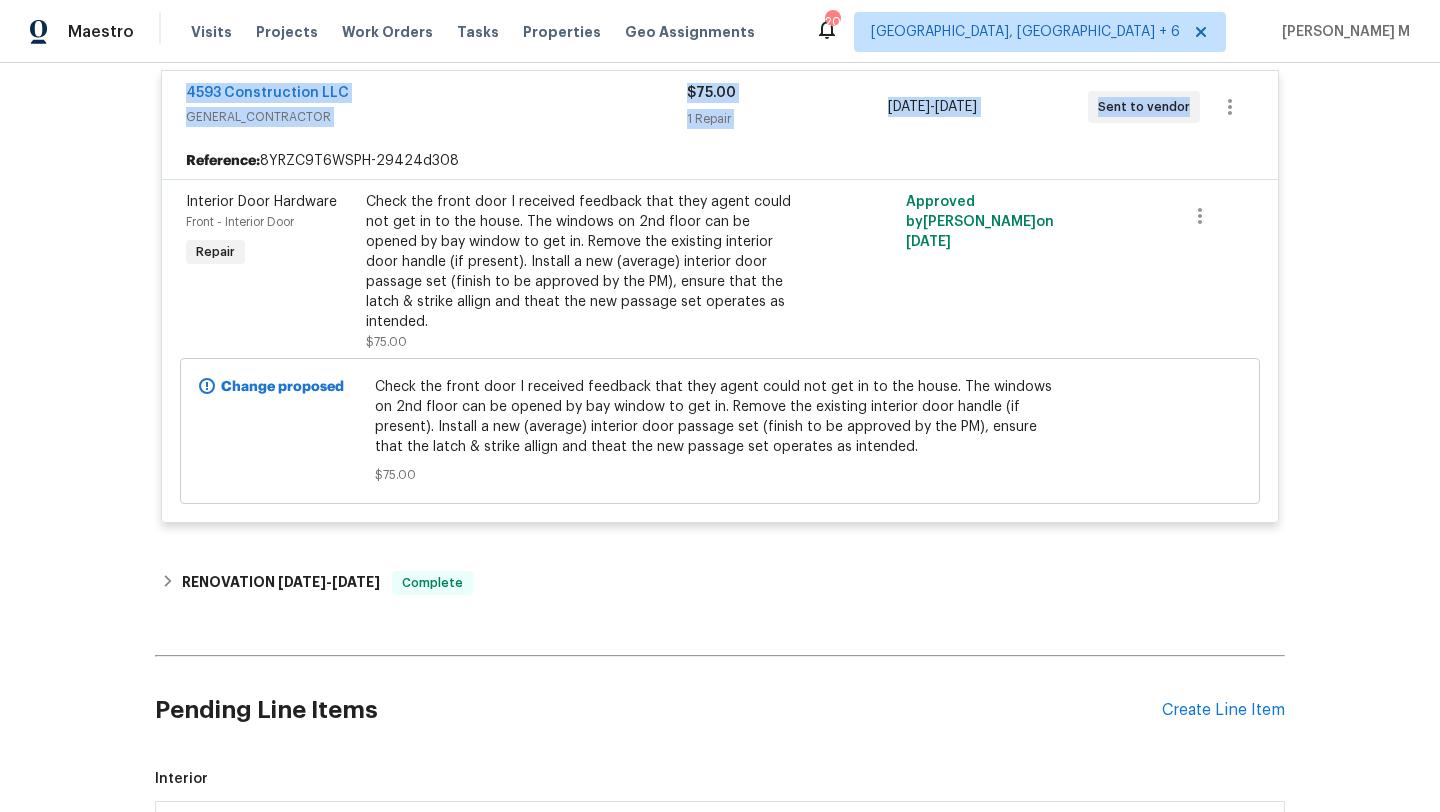scroll, scrollTop: 171, scrollLeft: 0, axis: vertical 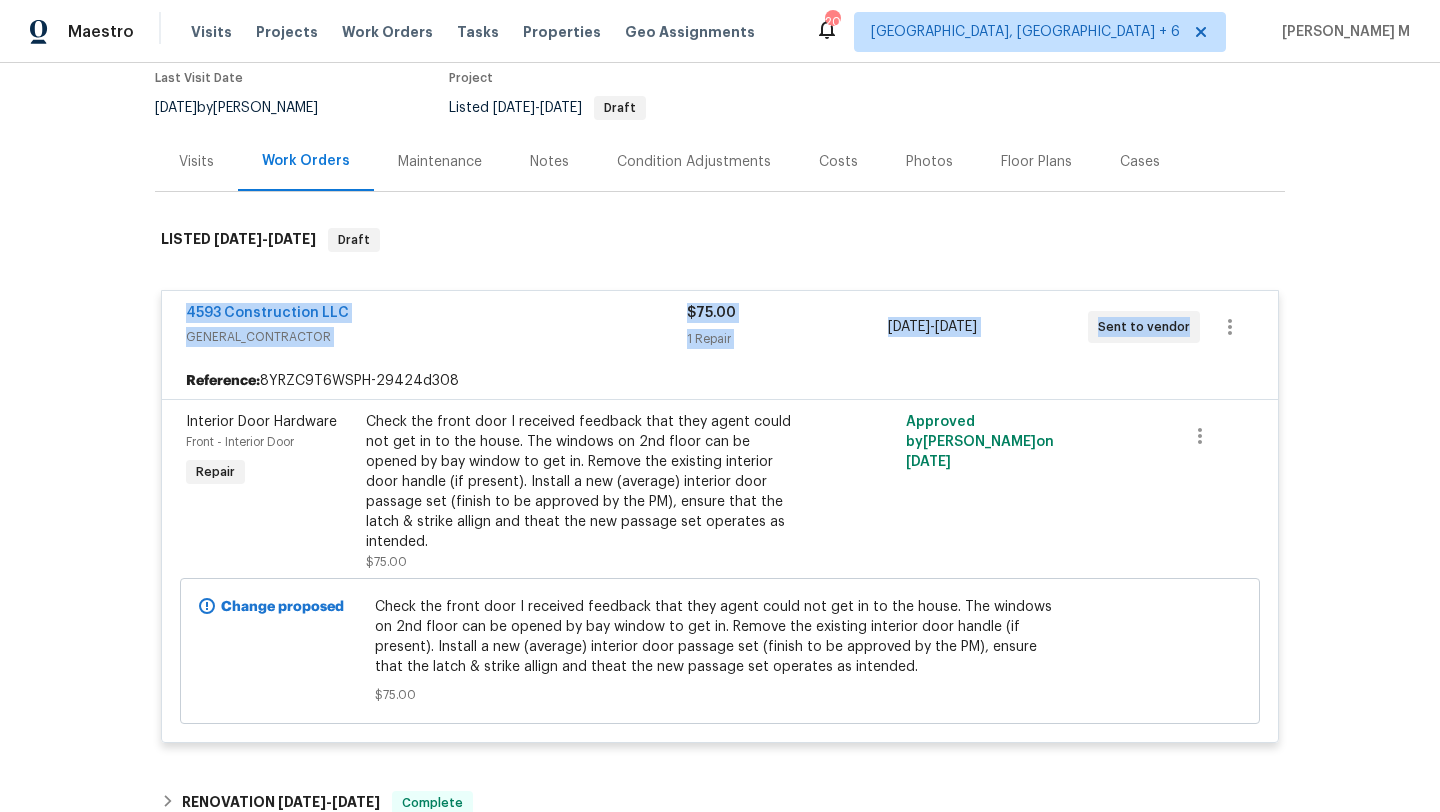 copy on "4593 Construction LLC GENERAL_CONTRACTOR $75.00 1 Repair 7/14/2025  -  7/14/2025 Sent to vendor" 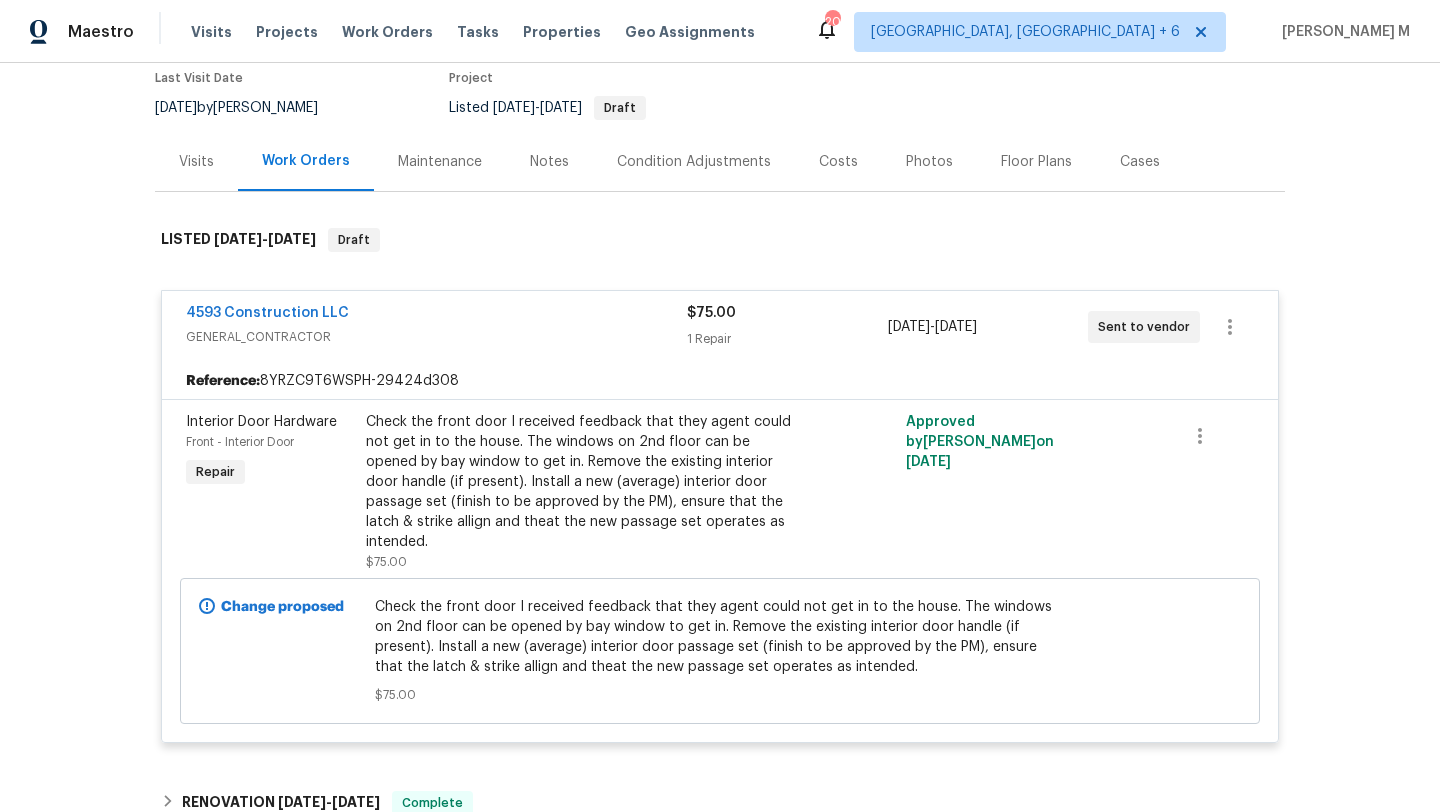 click on "4593 Construction LLC GENERAL_CONTRACTOR $75.00 1 Repair 7/14/2025  -  7/14/2025 Sent to vendor Reference:  8YRZC9T6WSPH-29424d308 Interior Door Hardware Front - Interior Door Repair Check the front door I received feedback that they agent could not get in to the house. The windows on 2nd floor can be opened by bay window to get in. Remove the existing interior door handle (if present). Install a new (average) interior door passage set (finish to be approved by the PM), ensure that the latch & strike allign and theat the new passage set operates as intended. $75.00 Approved by  Rebecca McMillen  on   7/13/2025 Change proposed Check the front door I received feedback that they agent could not get in to the house. The windows on 2nd floor can be opened by bay window to get in. Remove the existing interior door handle (if present). Install a new (average) interior door passage set (finish to be approved by the PM), ensure that the latch & strike allign and theat the new passage set operates as intended. $75.00" at bounding box center (720, 517) 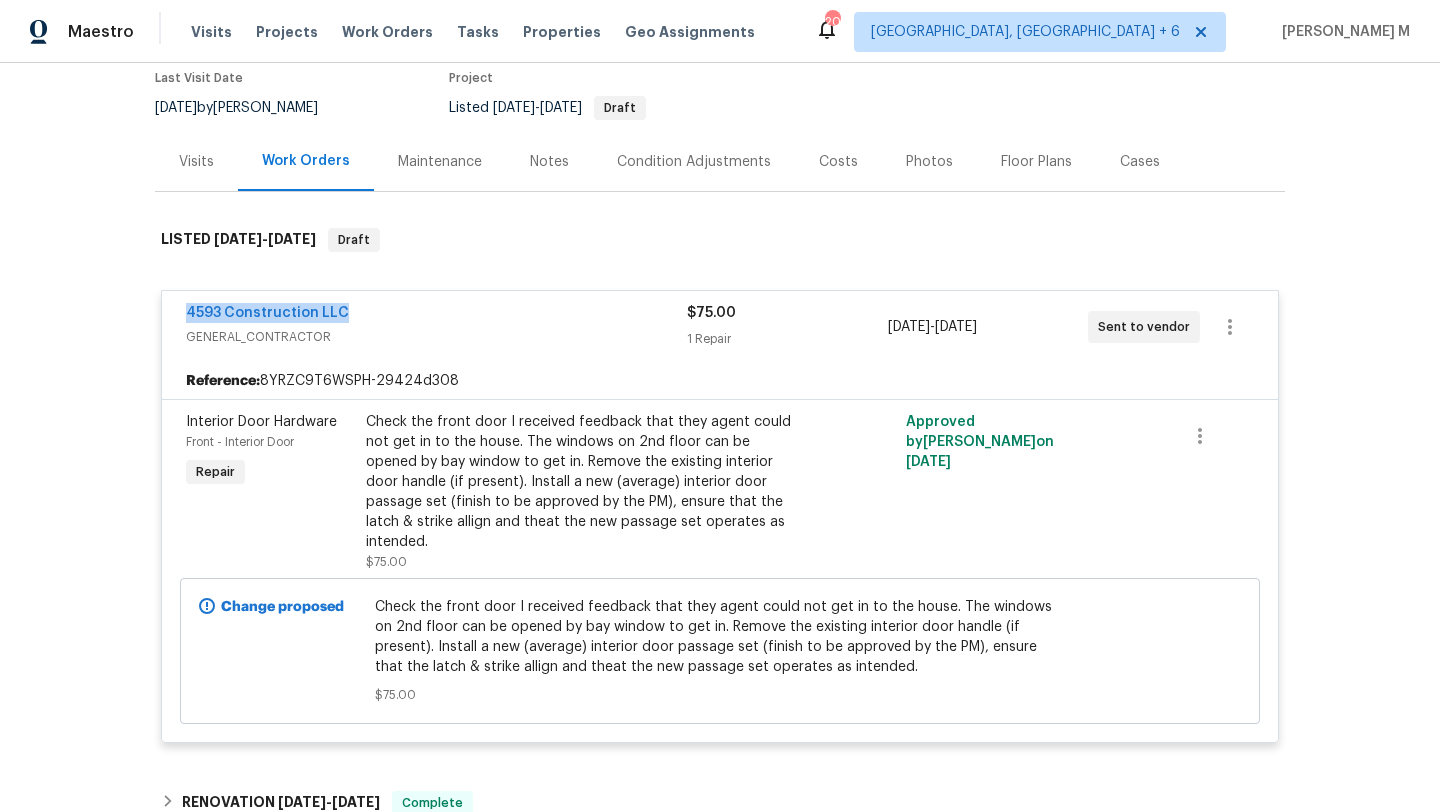 drag, startPoint x: 161, startPoint y: 313, endPoint x: 392, endPoint y: 306, distance: 231.10603 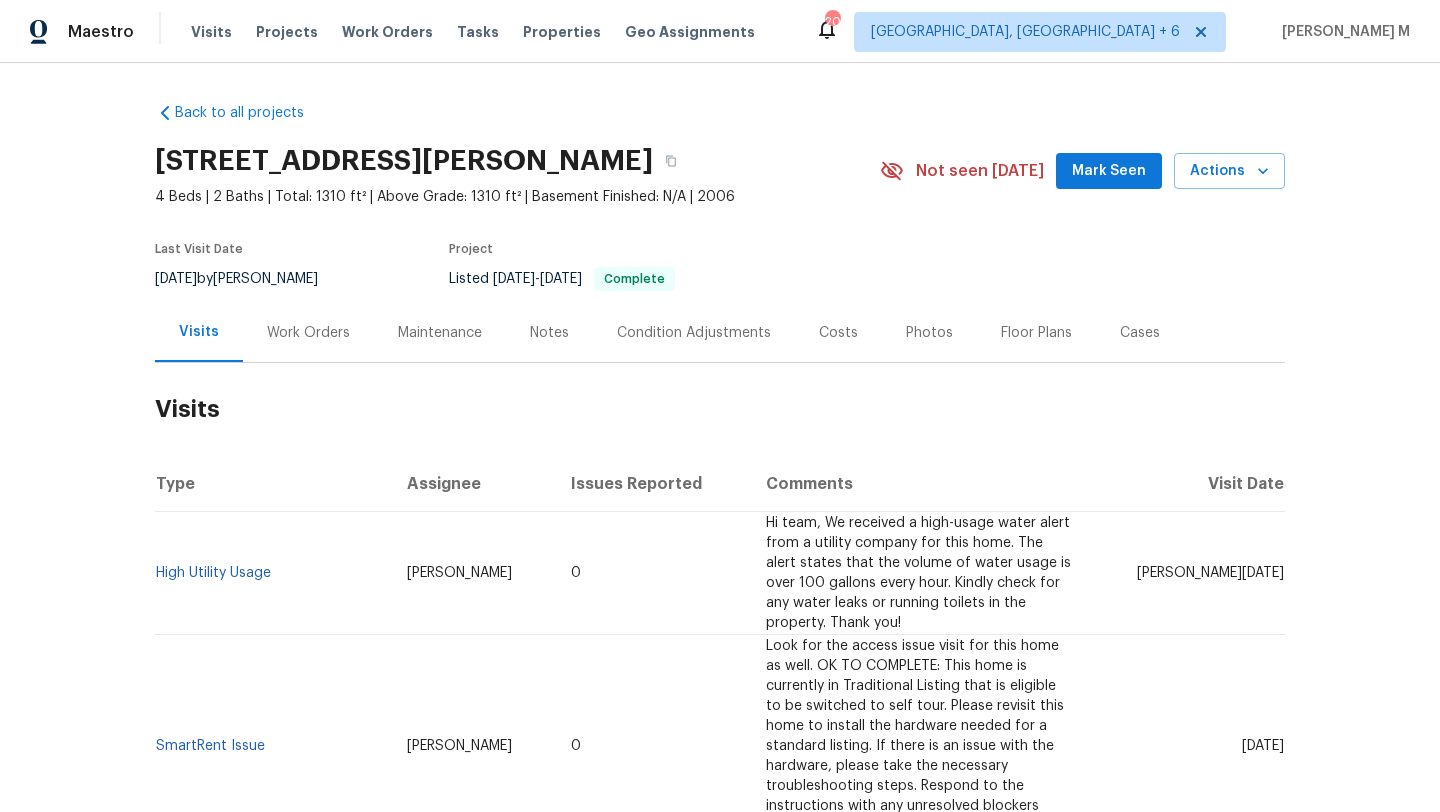 scroll, scrollTop: 0, scrollLeft: 0, axis: both 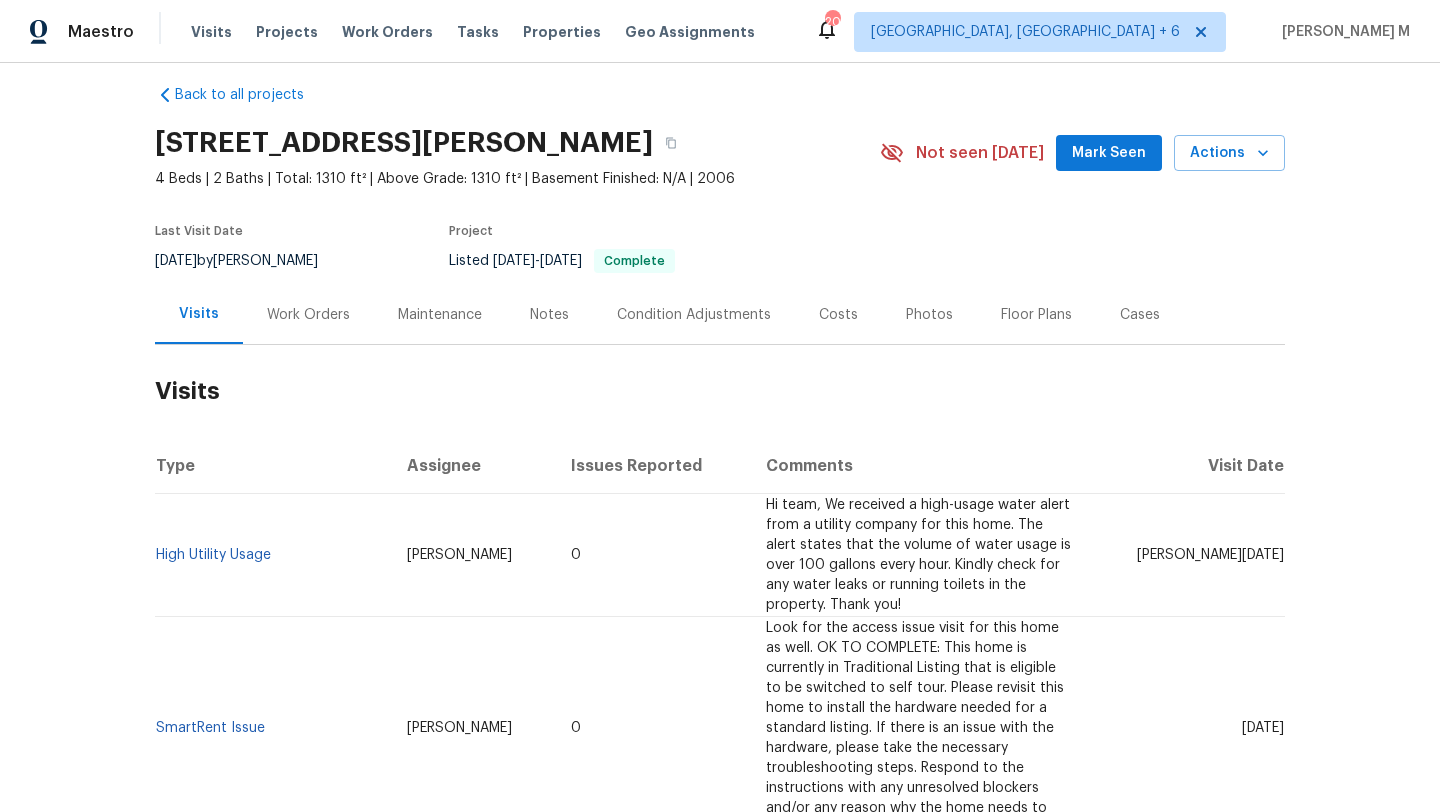 click on "Work Orders" at bounding box center (308, 314) 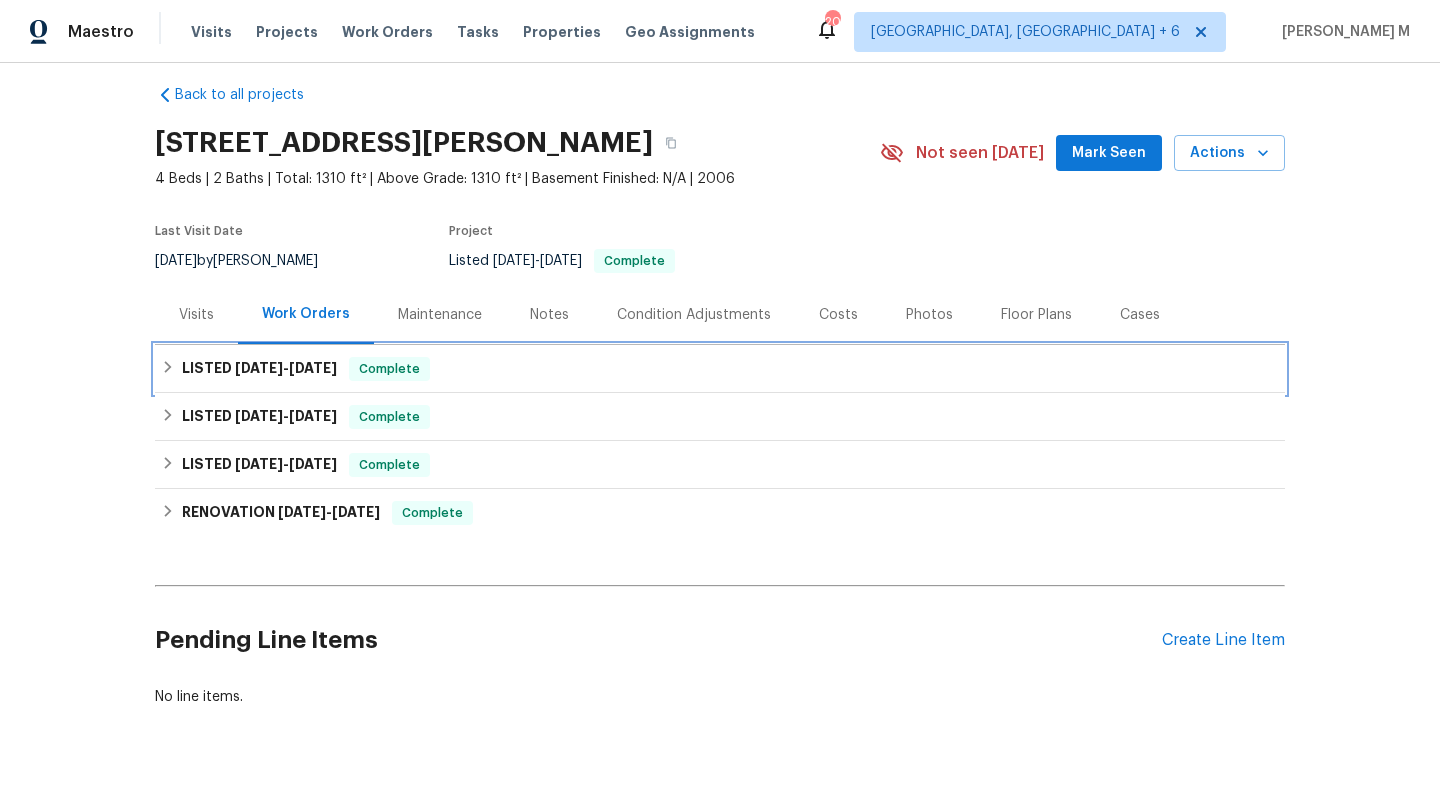 click on "Complete" at bounding box center [389, 369] 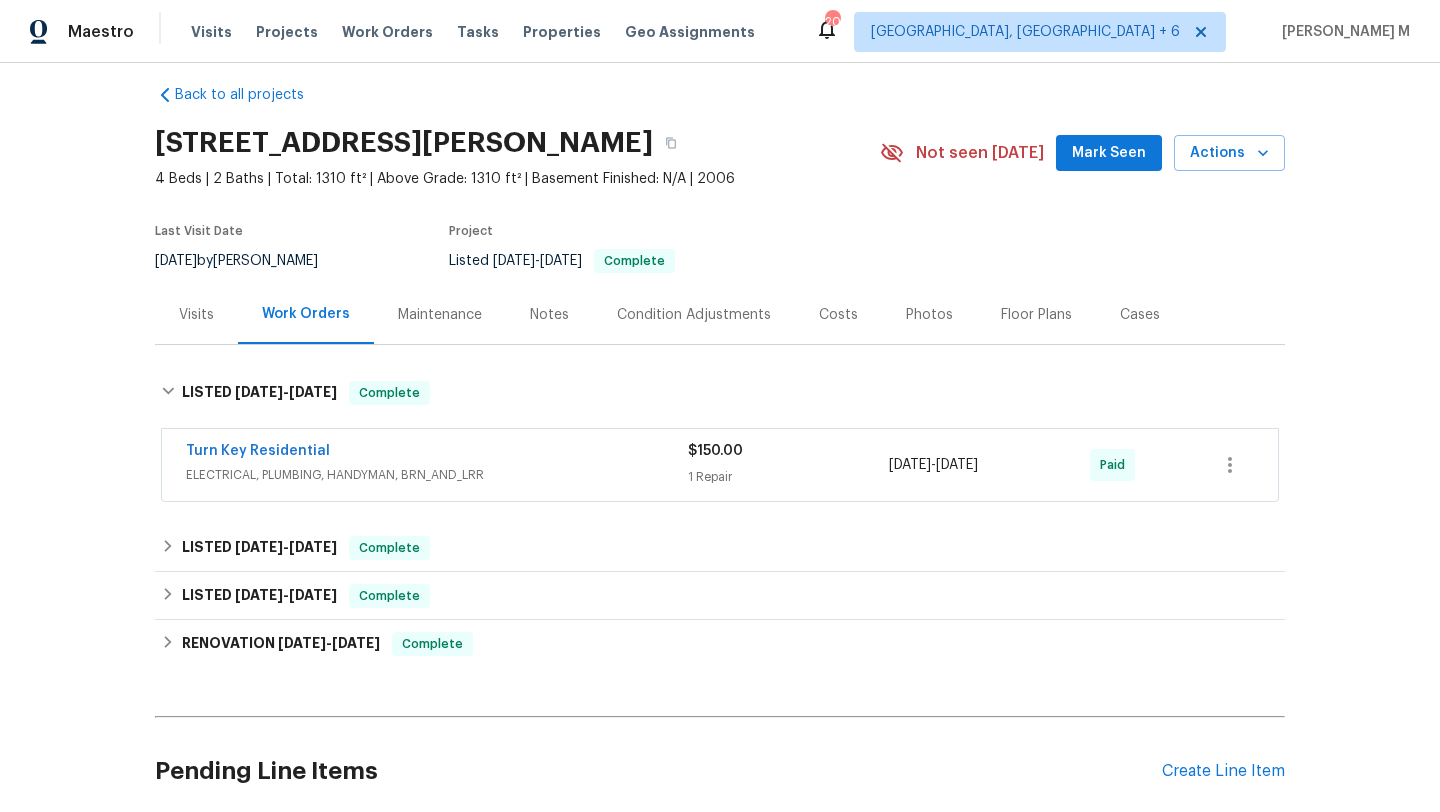 click on "Turn Key Residential" at bounding box center [437, 453] 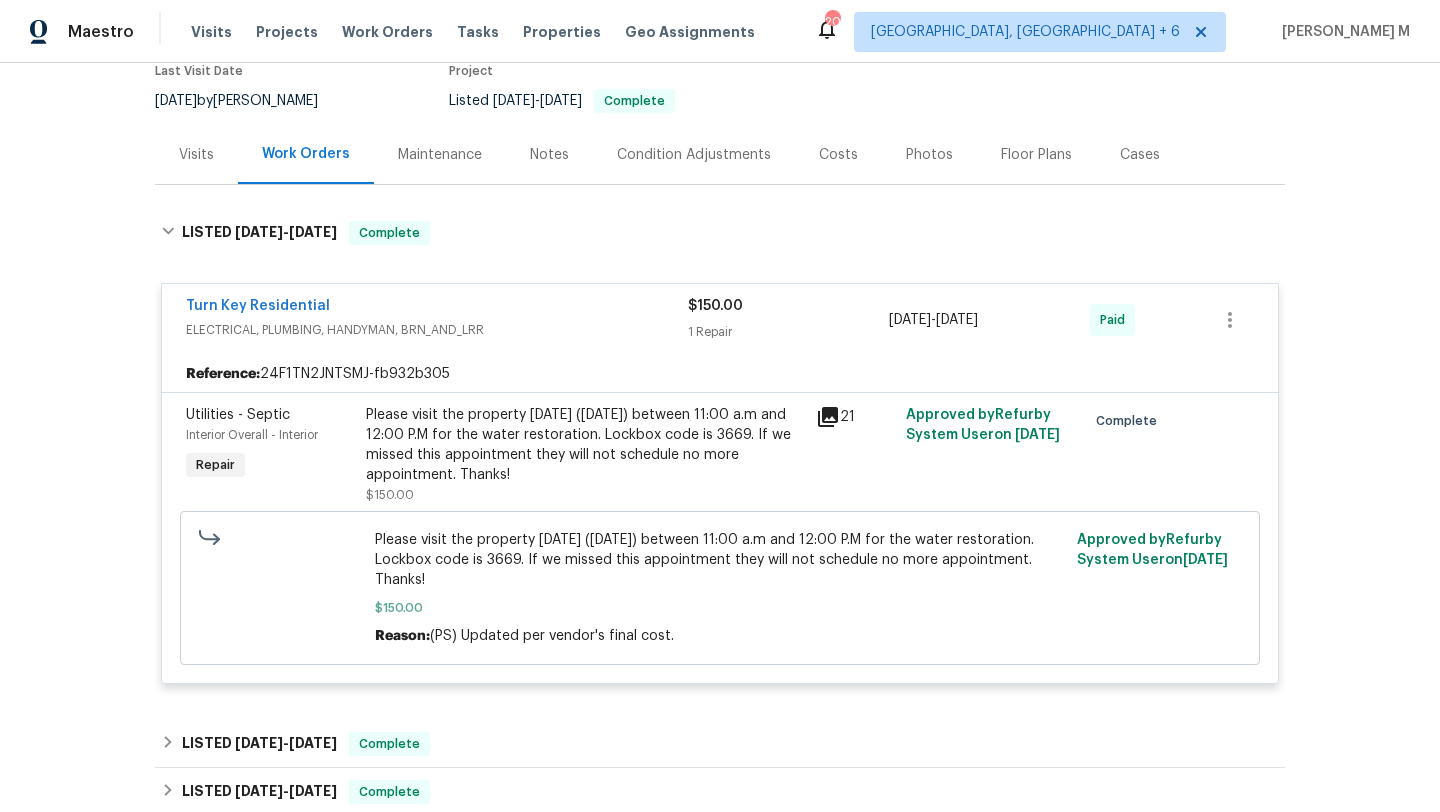scroll, scrollTop: 0, scrollLeft: 0, axis: both 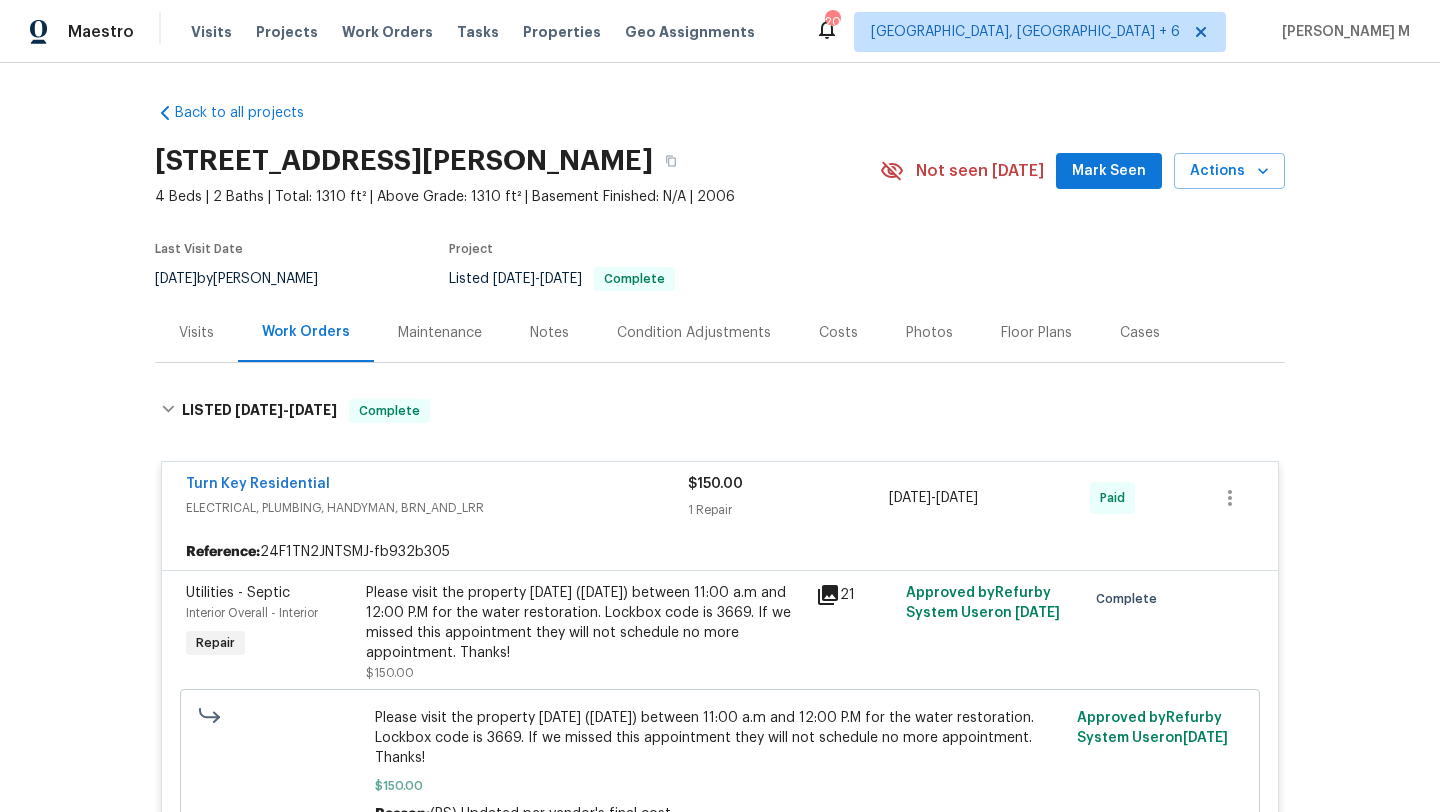 click on "Visits" at bounding box center (196, 332) 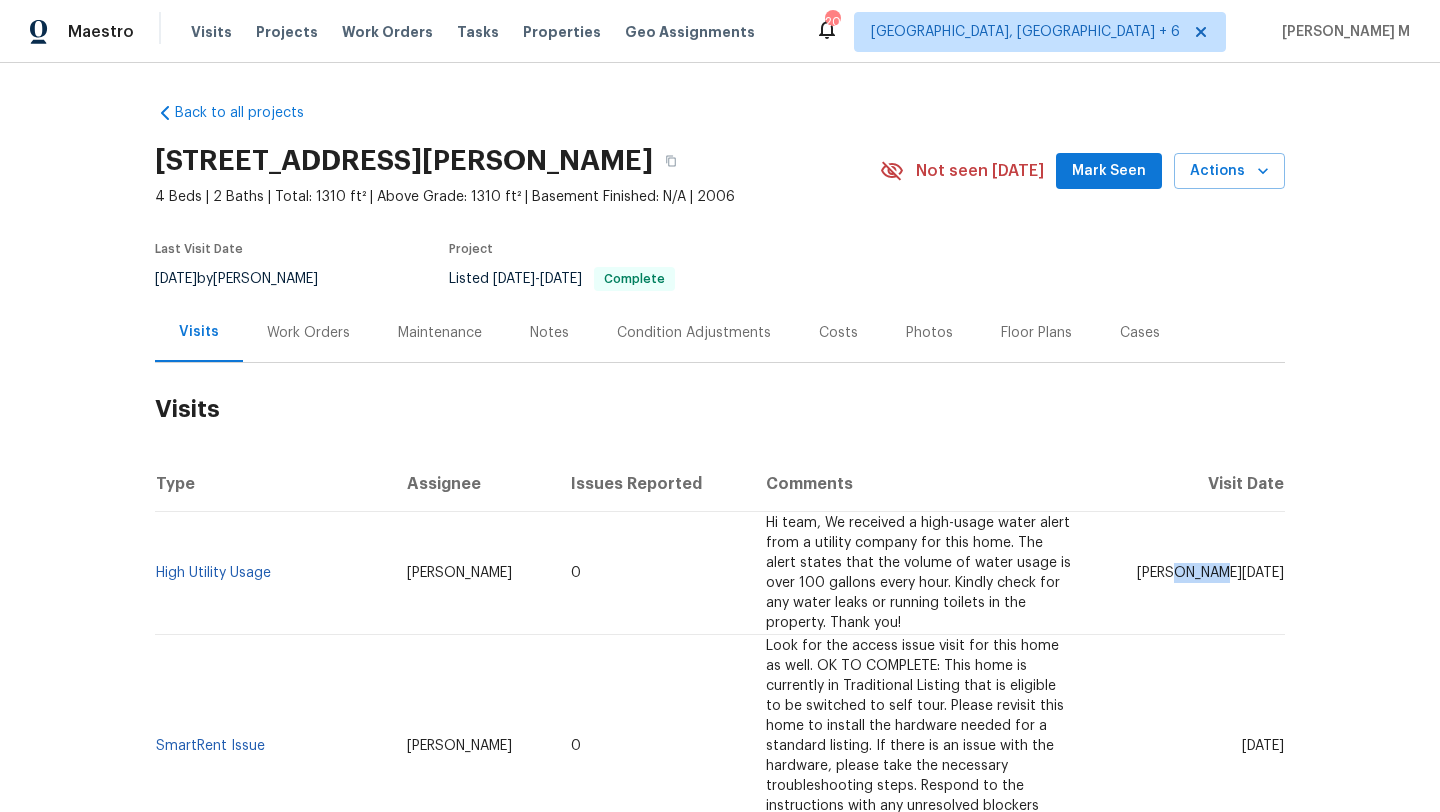 drag, startPoint x: 1199, startPoint y: 577, endPoint x: 1236, endPoint y: 578, distance: 37.01351 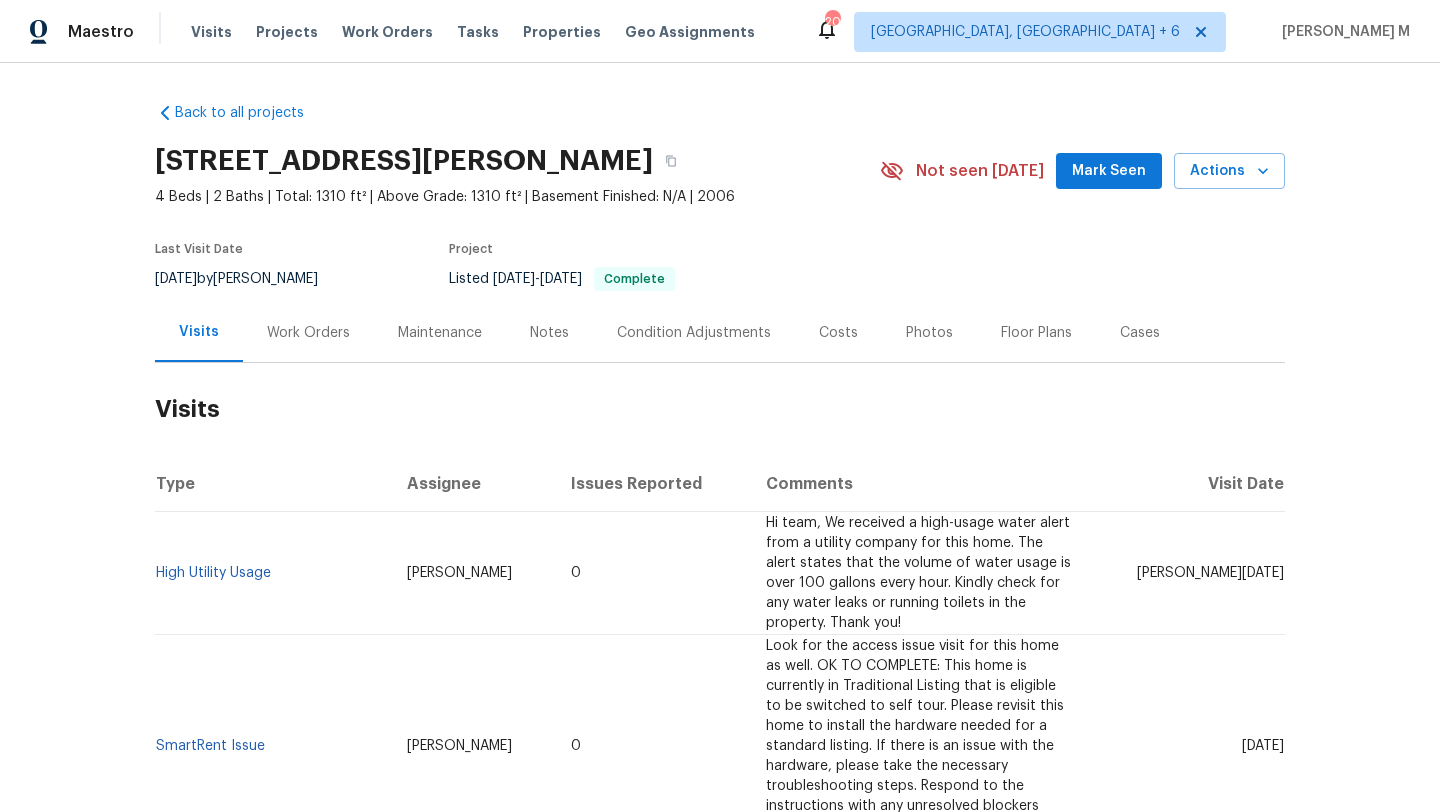 click on "Work Orders" at bounding box center (308, 332) 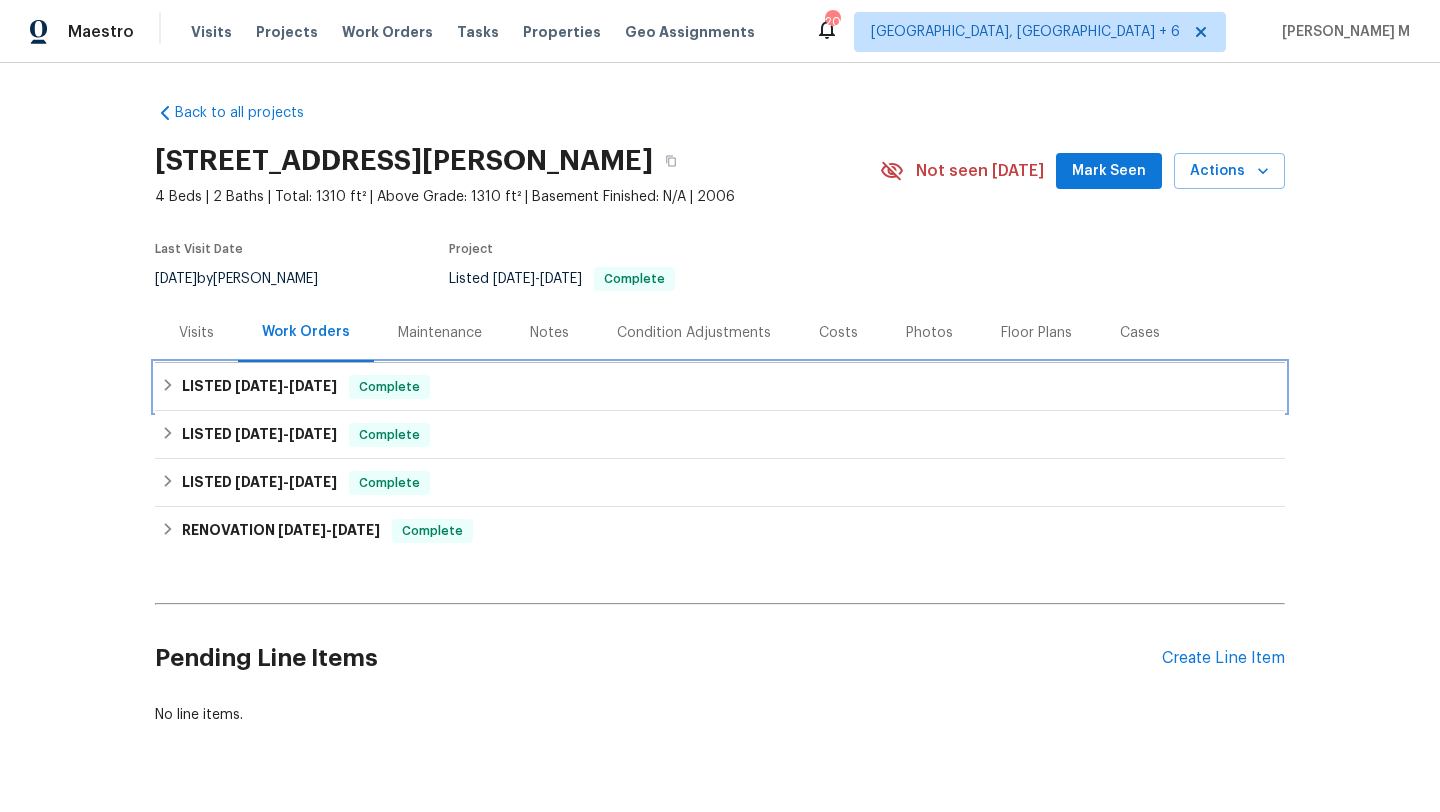 click on "LISTED   [DATE]  -  [DATE]" at bounding box center [259, 387] 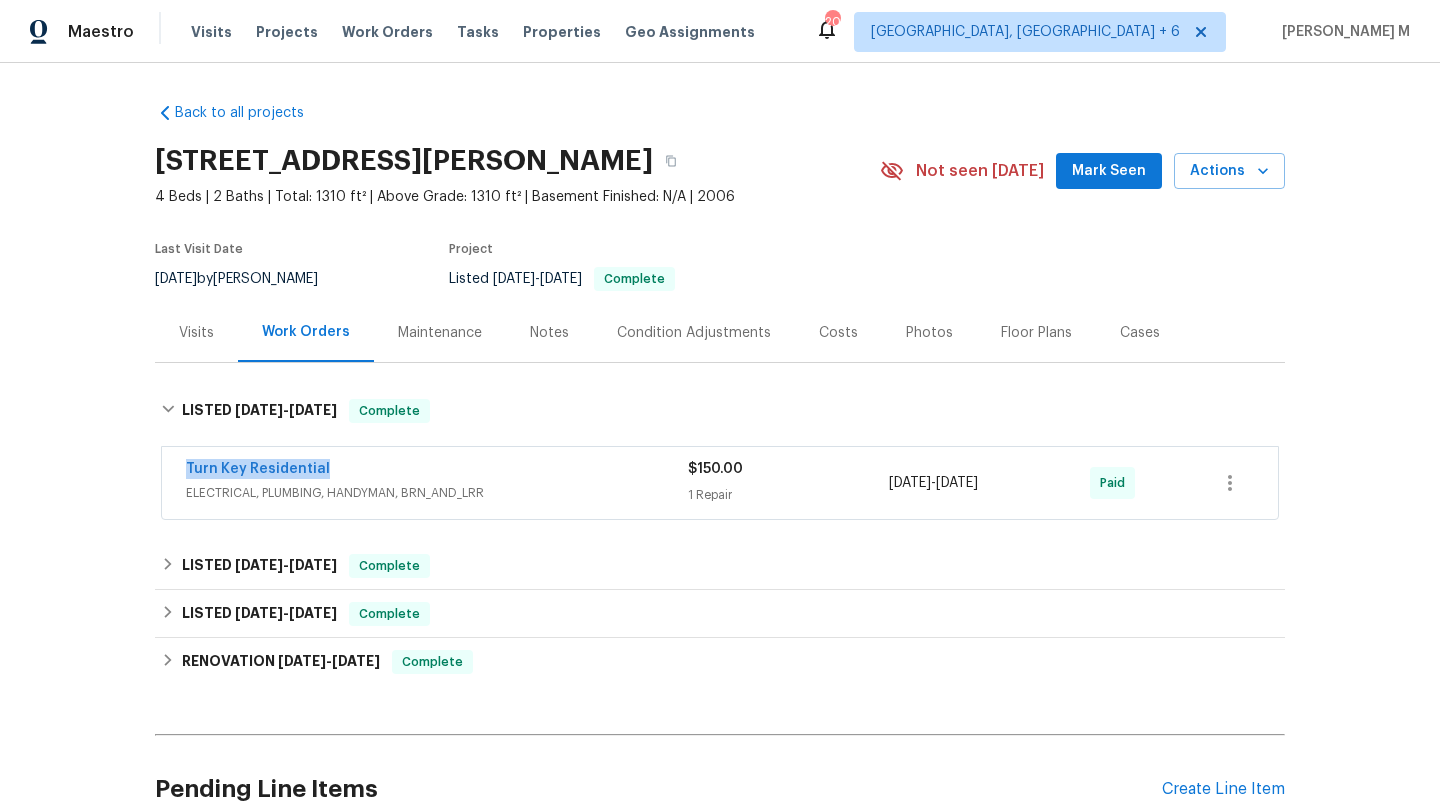 drag, startPoint x: 282, startPoint y: 463, endPoint x: 403, endPoint y: 463, distance: 121 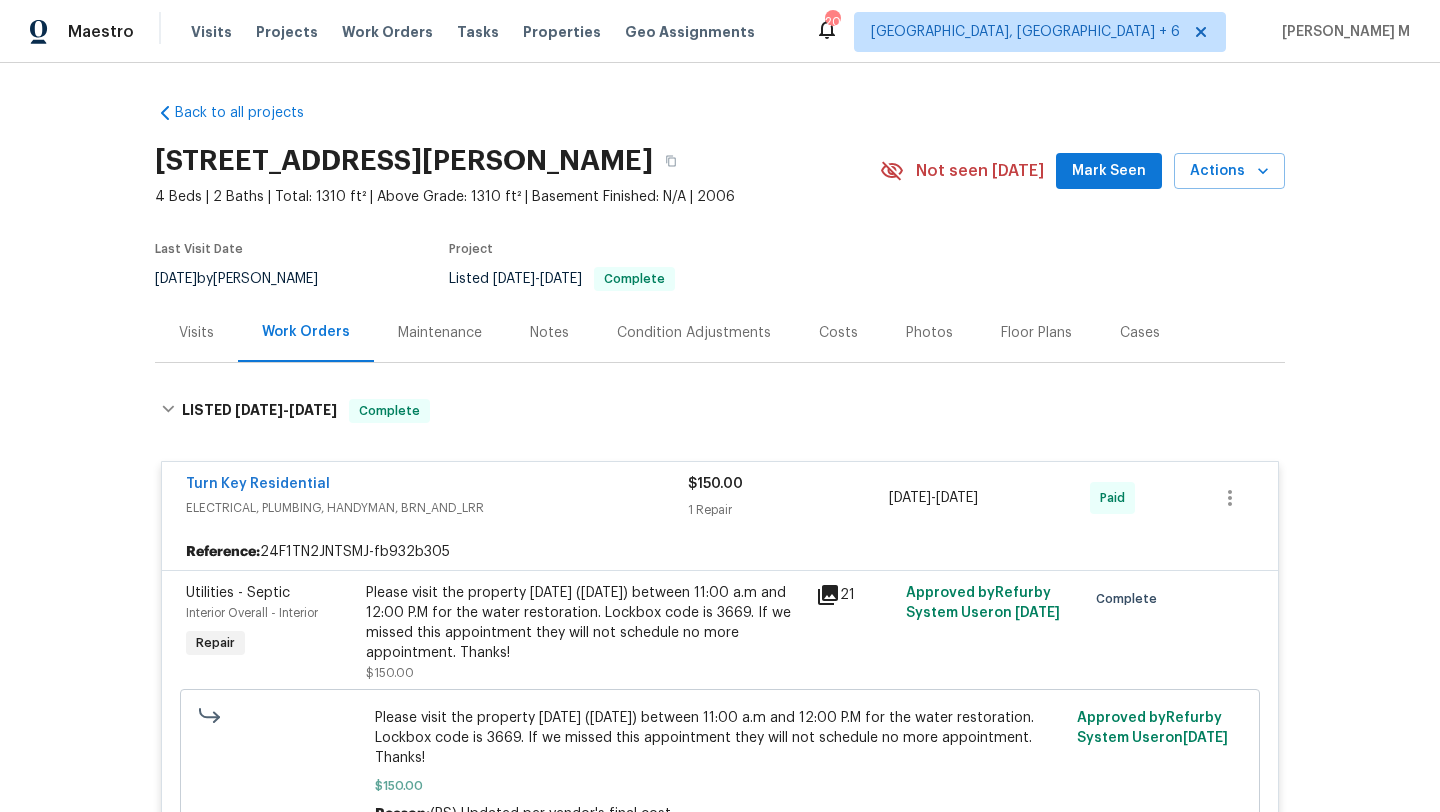 drag, startPoint x: 903, startPoint y: 496, endPoint x: 1020, endPoint y: 495, distance: 117.00427 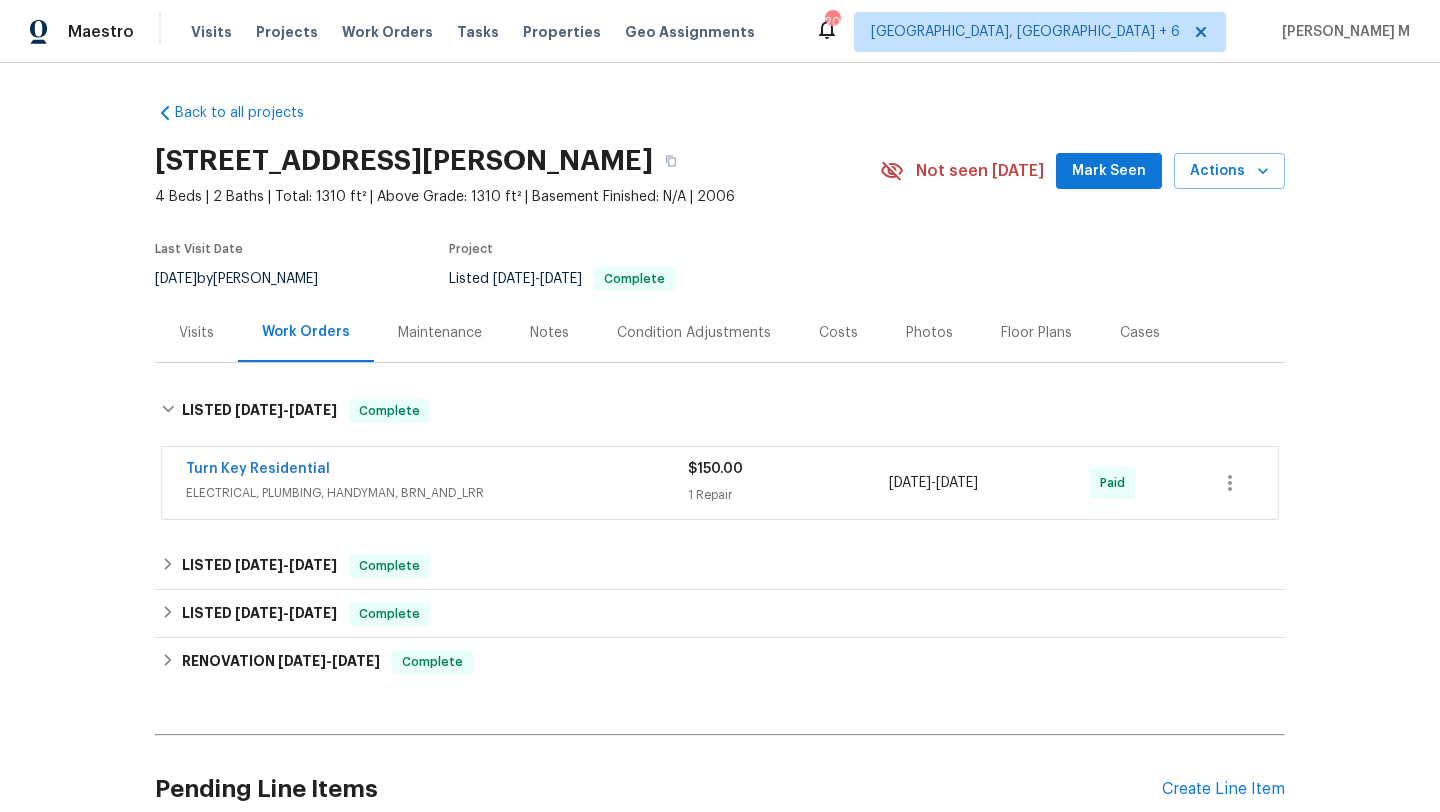 click on "Turn Key Residential" at bounding box center (437, 471) 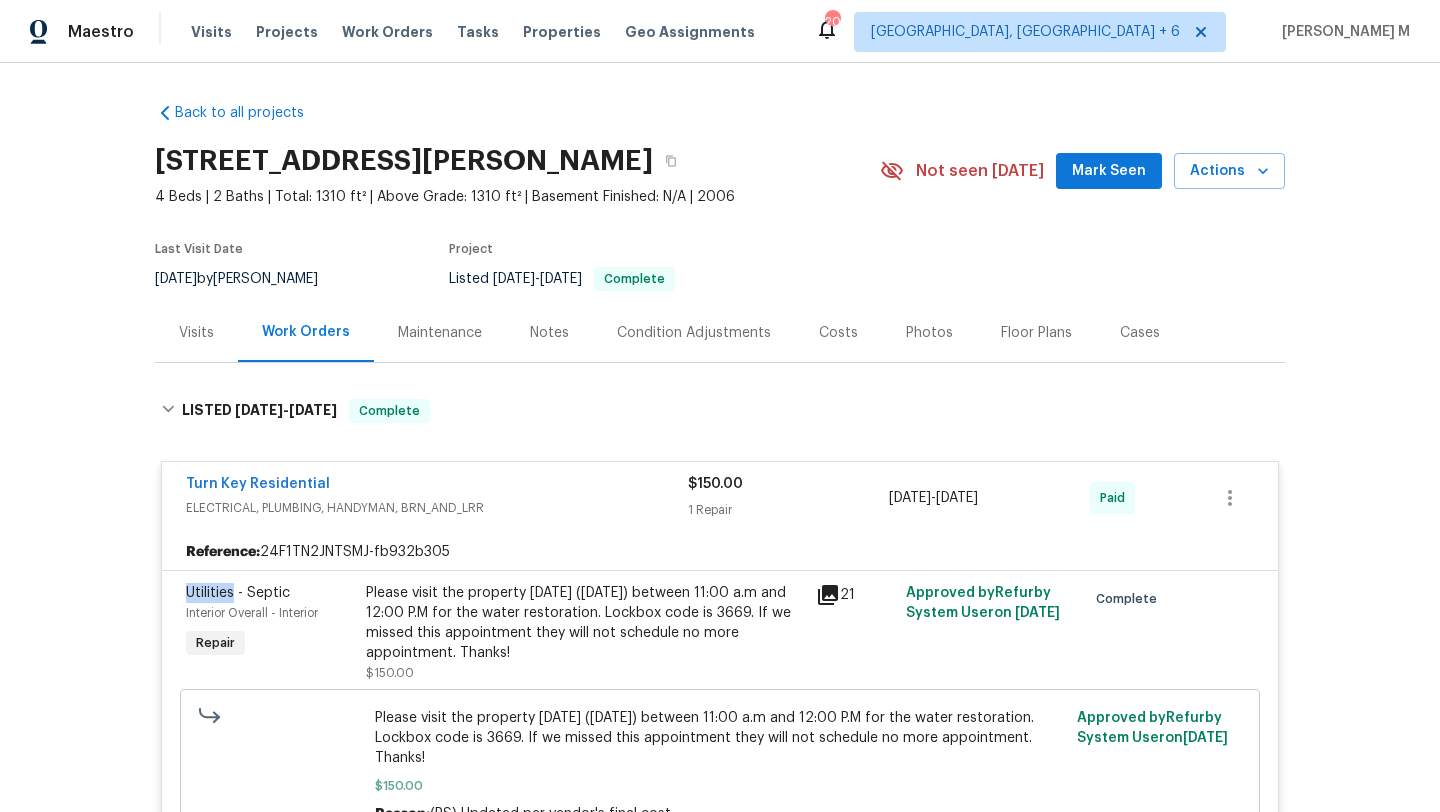 copy on "Utilities" 